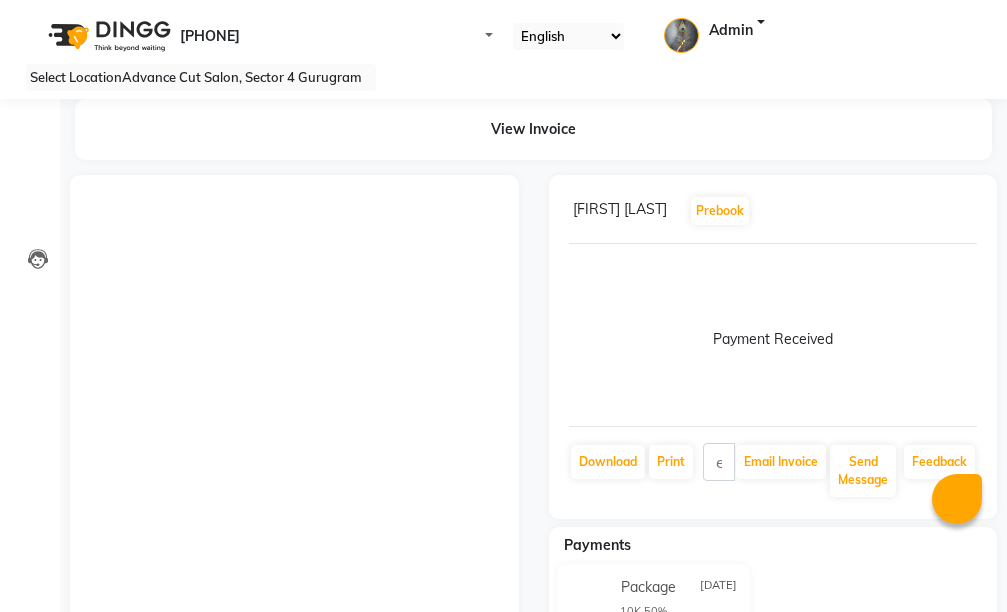scroll, scrollTop: 21, scrollLeft: 0, axis: vertical 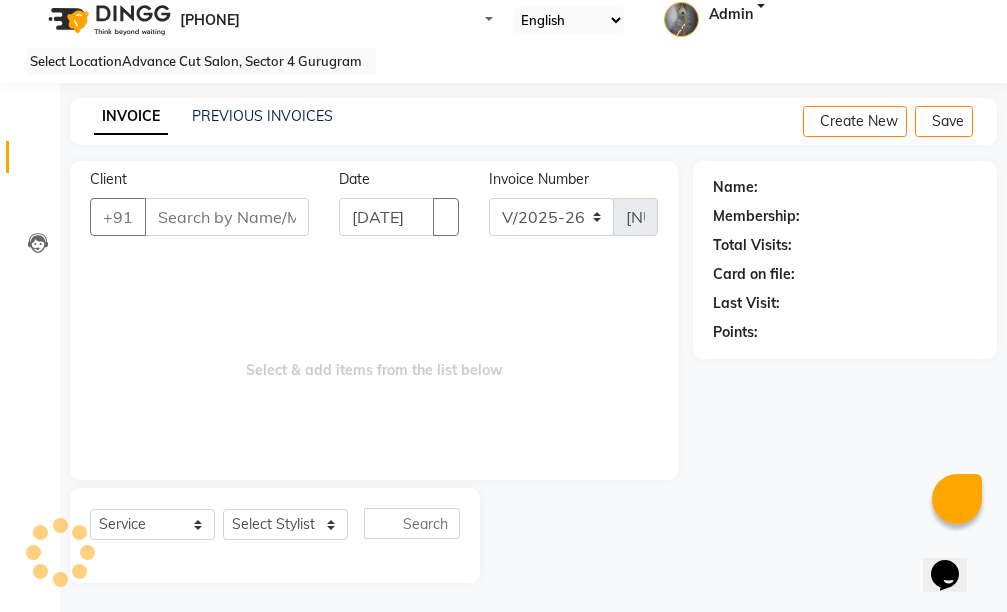 click on "Client" at bounding box center (227, 217) 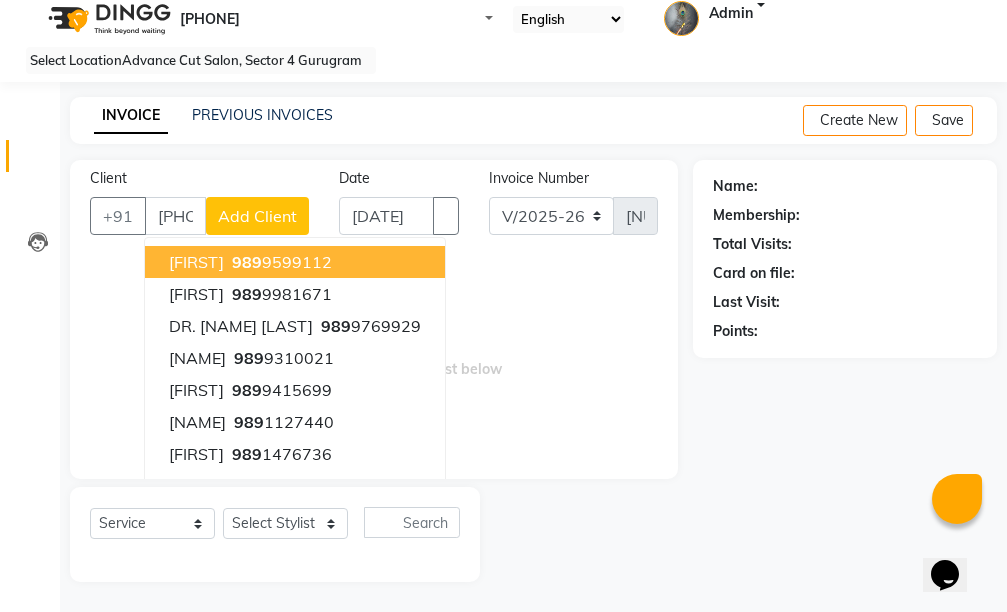 scroll, scrollTop: 16, scrollLeft: 0, axis: vertical 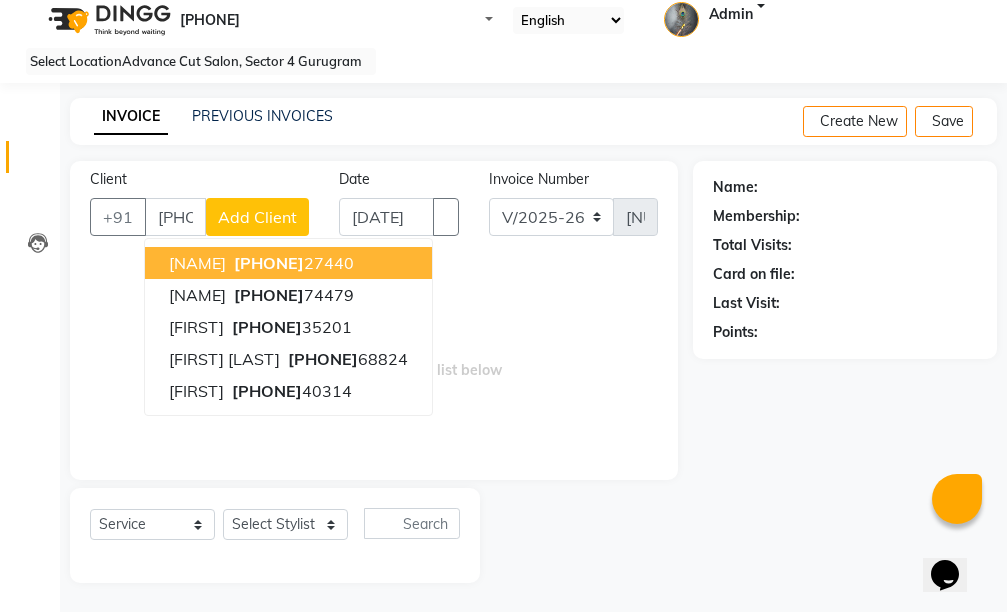 click on "[PHONE]" at bounding box center [292, 263] 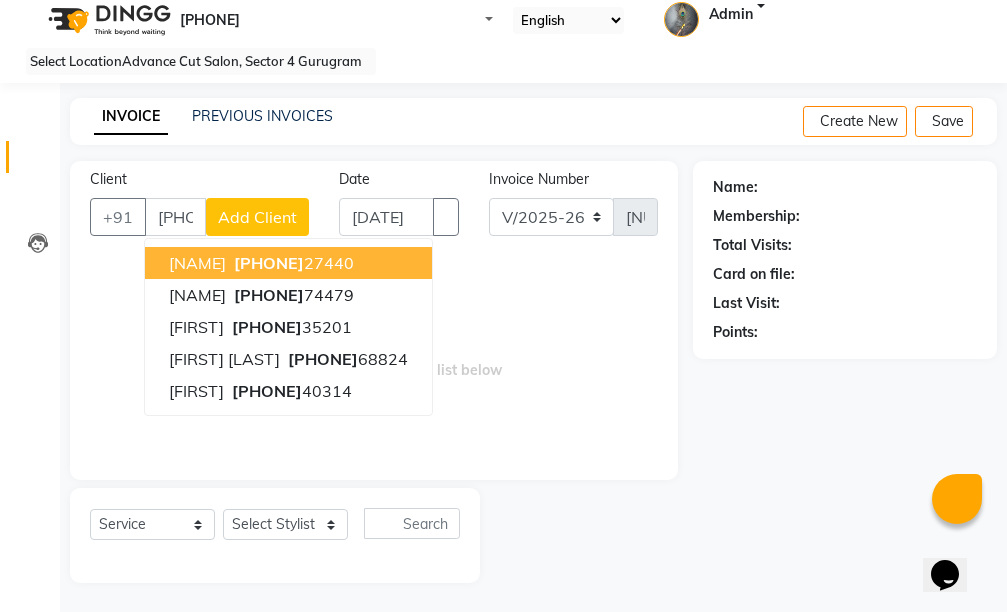 type on "[PHONE]" 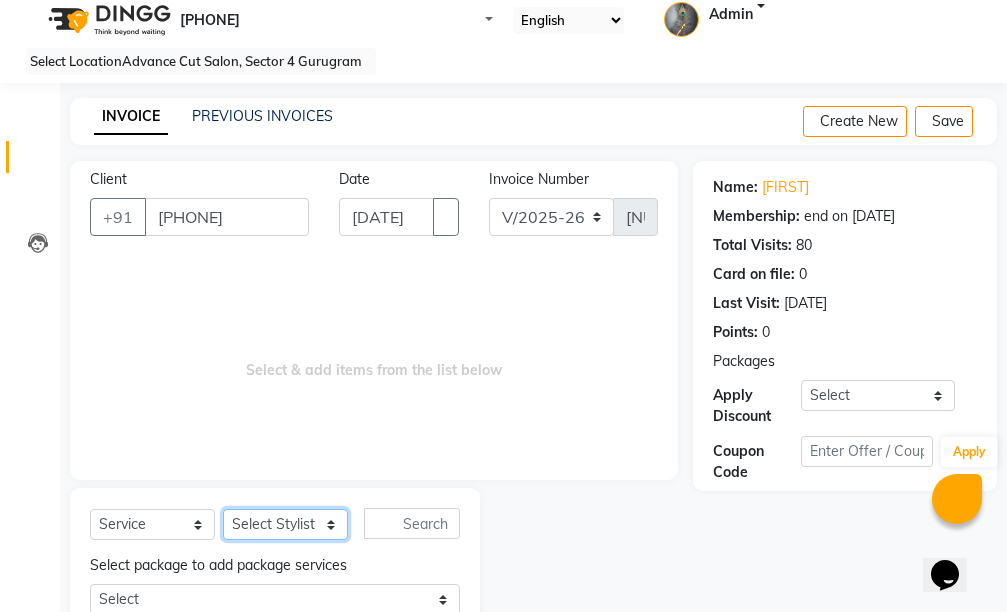 click on "Select Stylist Admin chahit COUNTOR gourav hardeep mamta manisha MONISH navi NOSHAD ALI purvi sachin shatnam sunny tip" at bounding box center (285, 524) 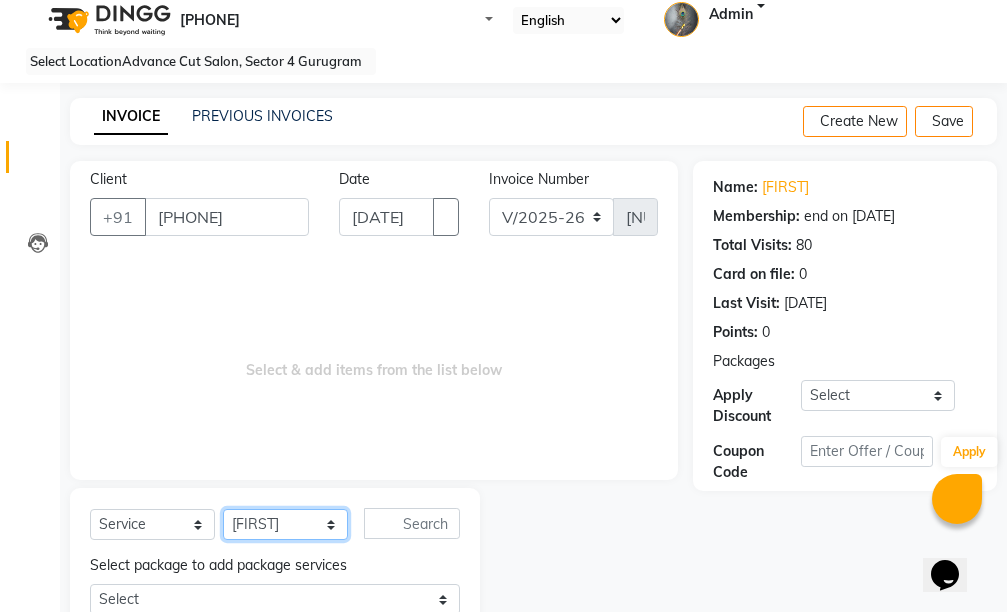 click on "Select Stylist Admin chahit COUNTOR gourav hardeep mamta manisha MONISH navi NOSHAD ALI purvi sachin shatnam sunny tip" at bounding box center [285, 524] 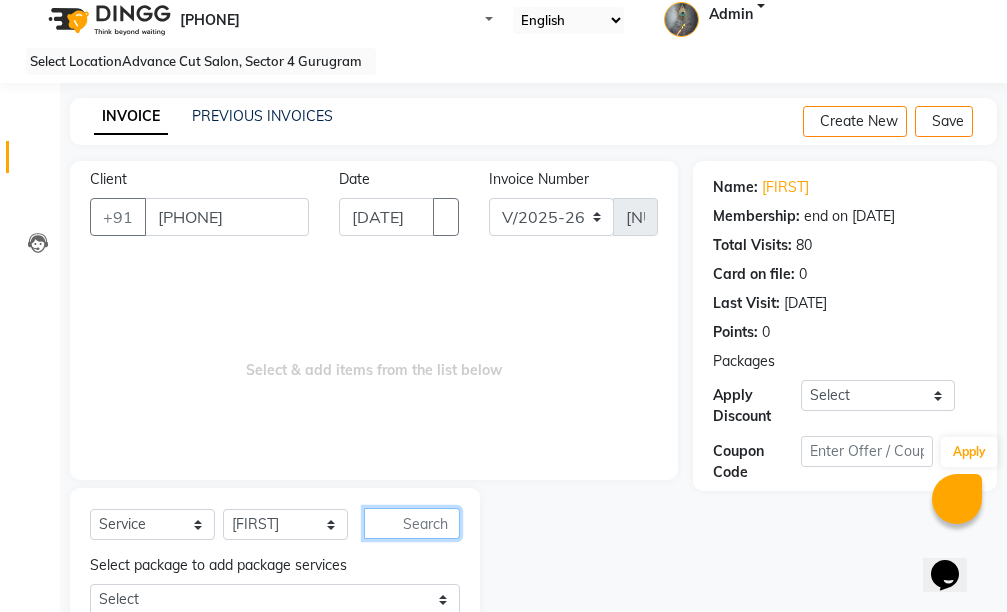 click at bounding box center [412, 523] 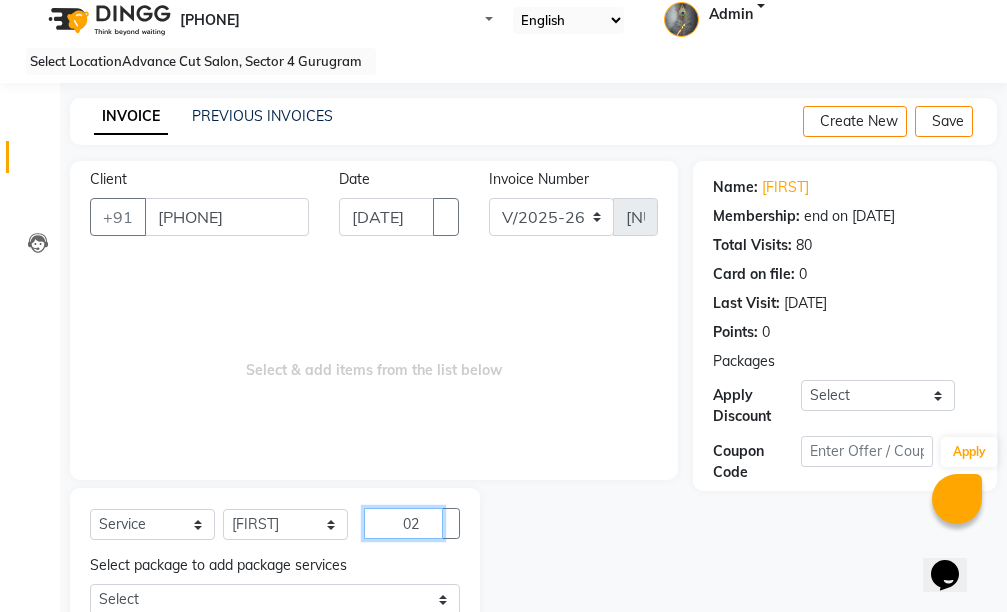 scroll, scrollTop: 170, scrollLeft: 0, axis: vertical 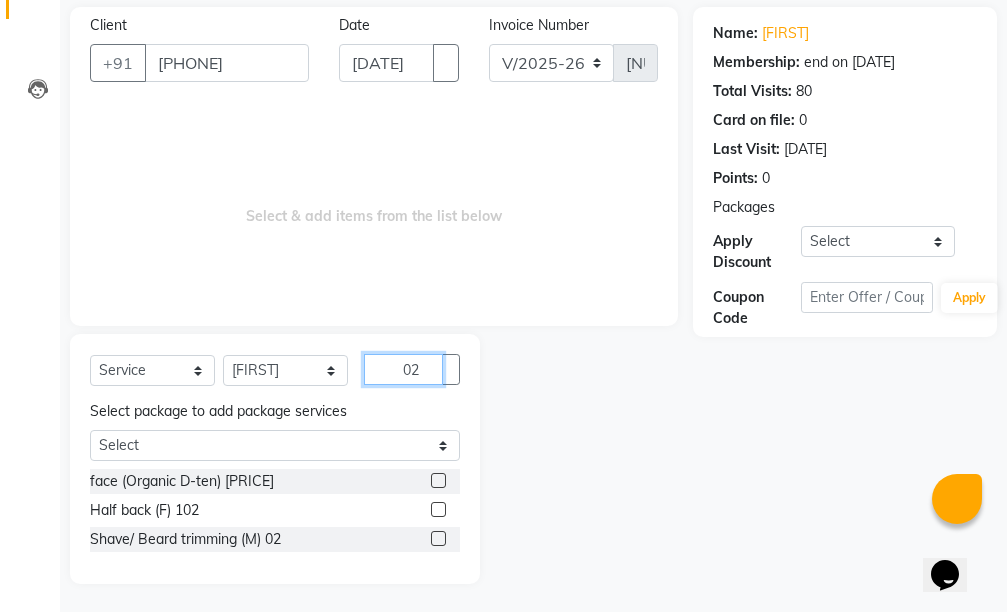 type on "02" 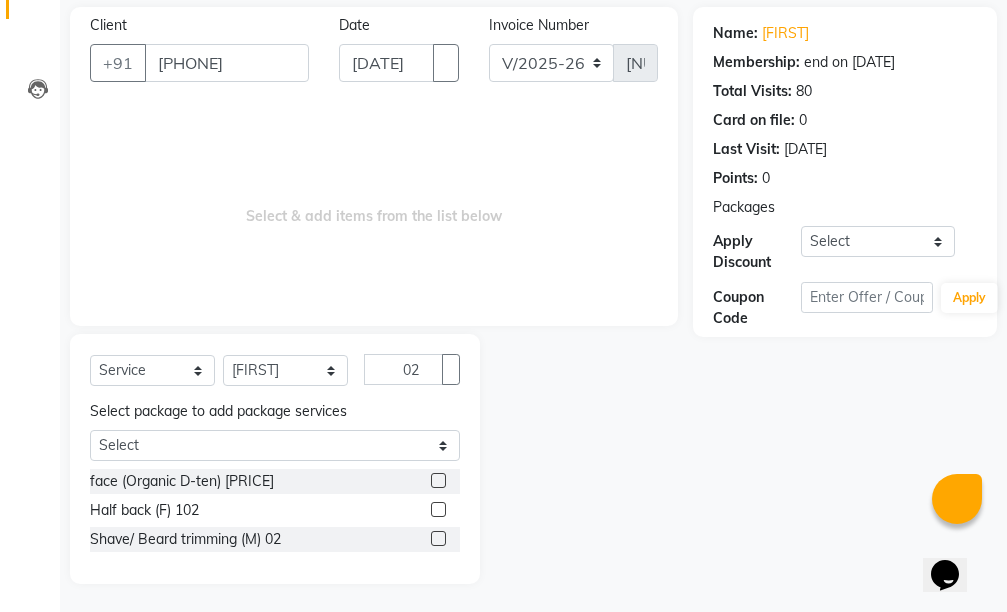click at bounding box center (438, 538) 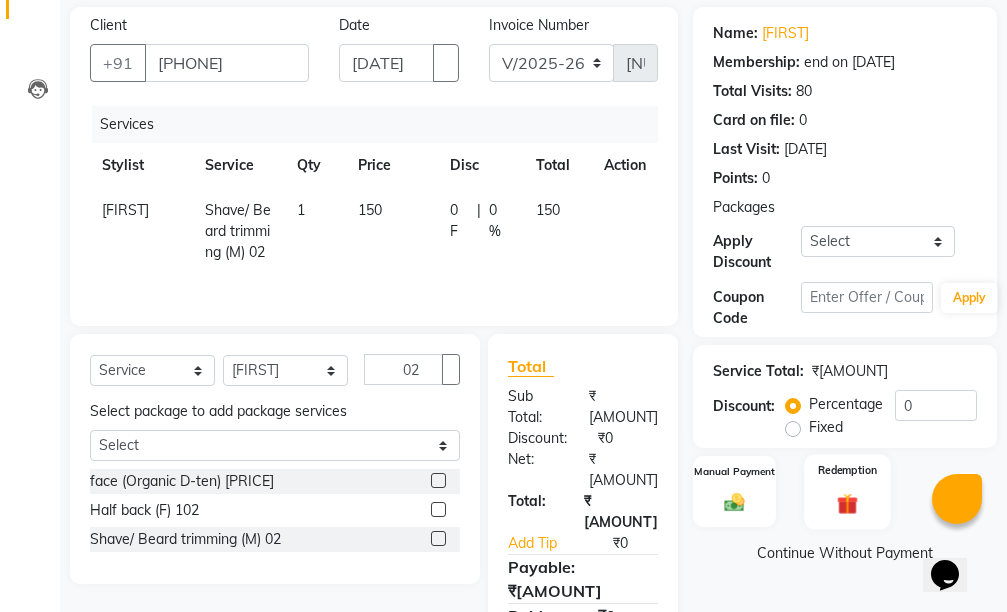 click on "Redemption" at bounding box center [848, 491] 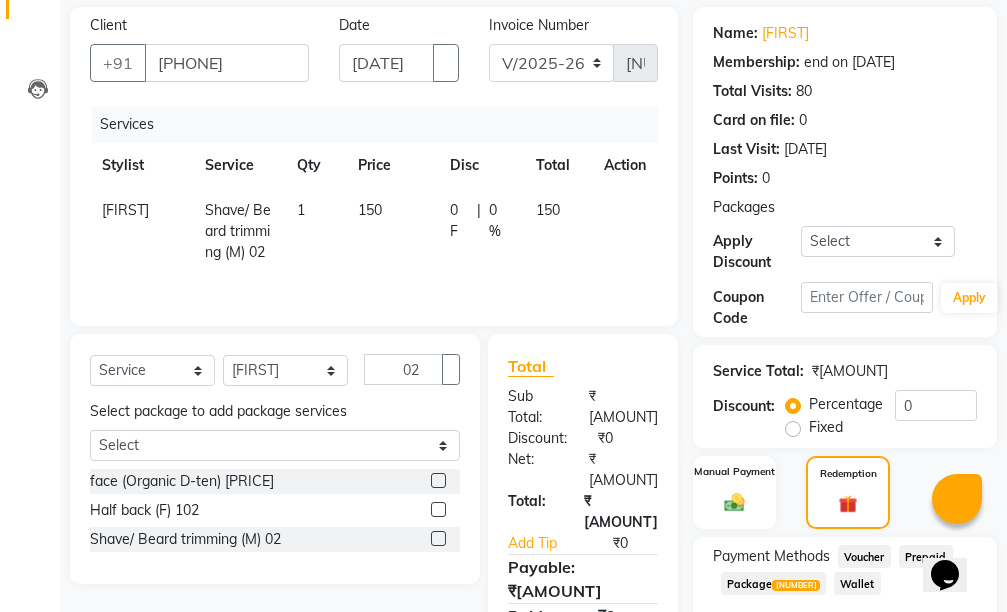 click on "Package  [NUMBER]" at bounding box center [864, 556] 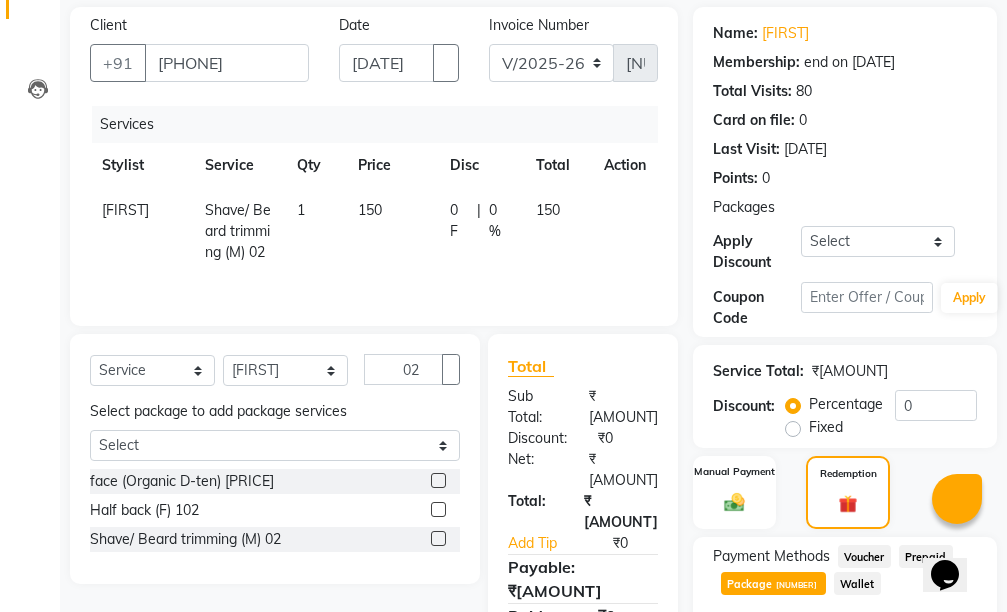 scroll, scrollTop: 434, scrollLeft: 0, axis: vertical 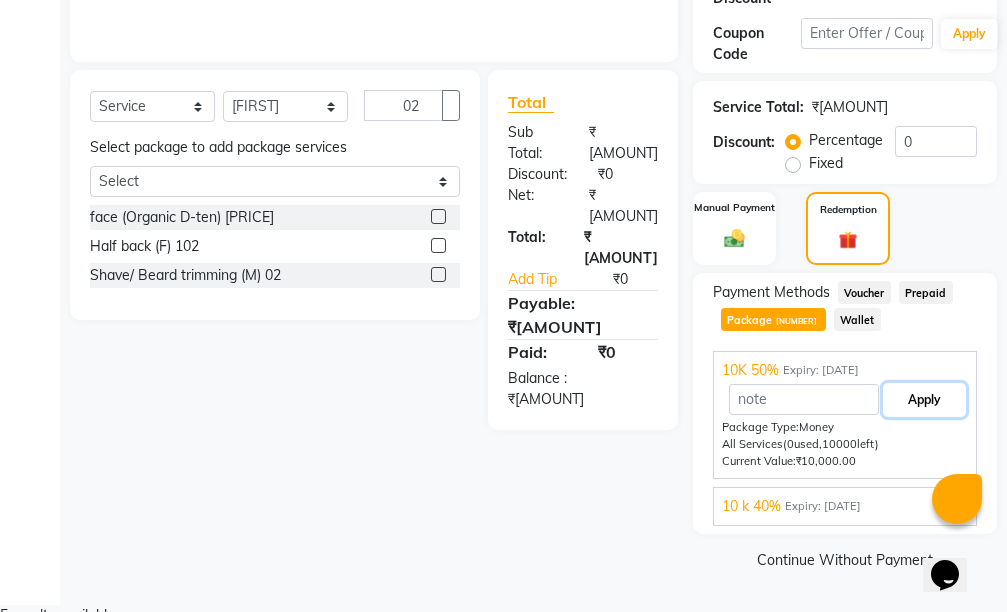 click on "Apply" at bounding box center [924, 400] 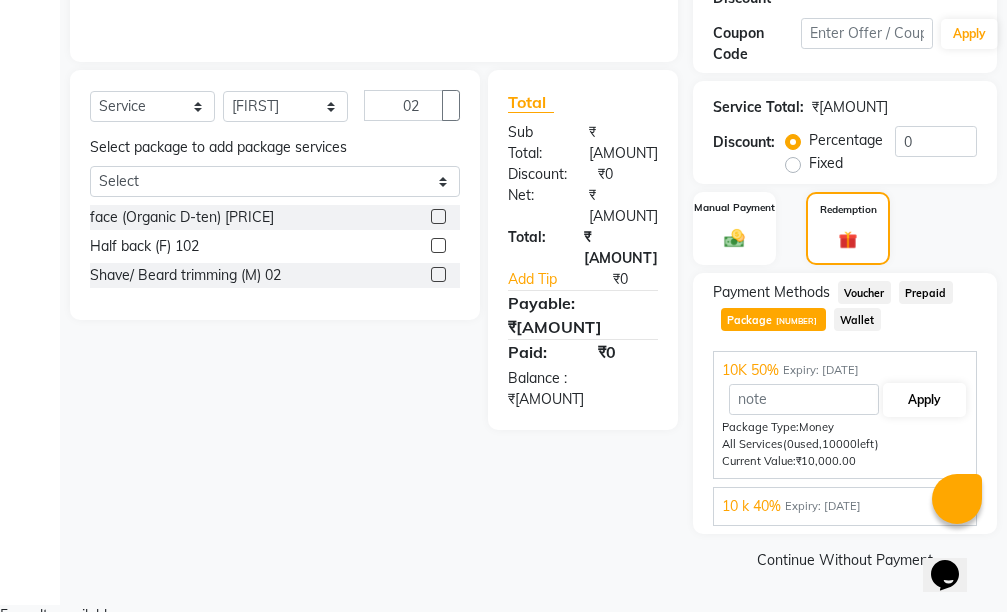 scroll, scrollTop: 310, scrollLeft: 0, axis: vertical 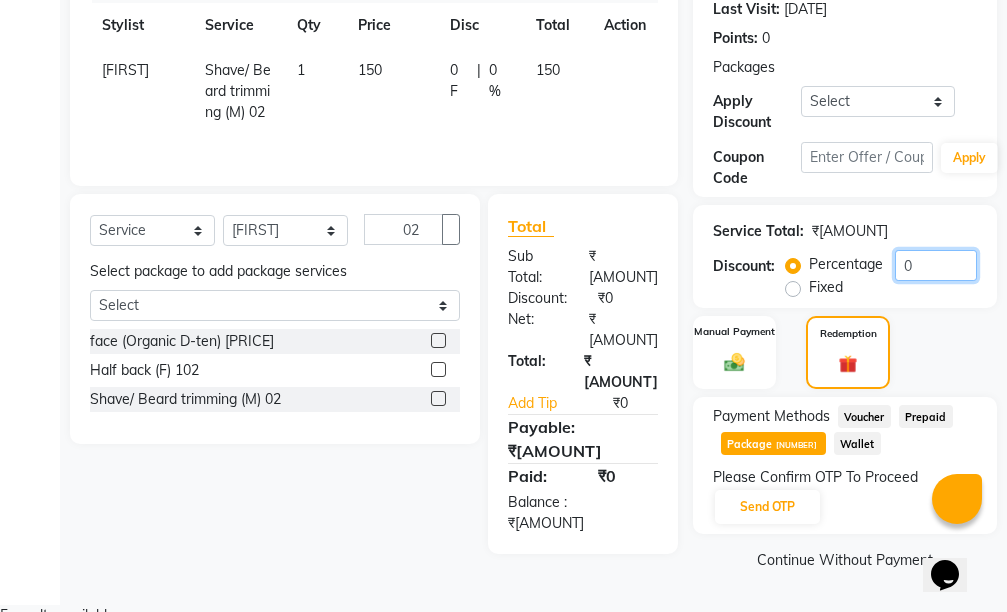 click on "0" at bounding box center (936, 265) 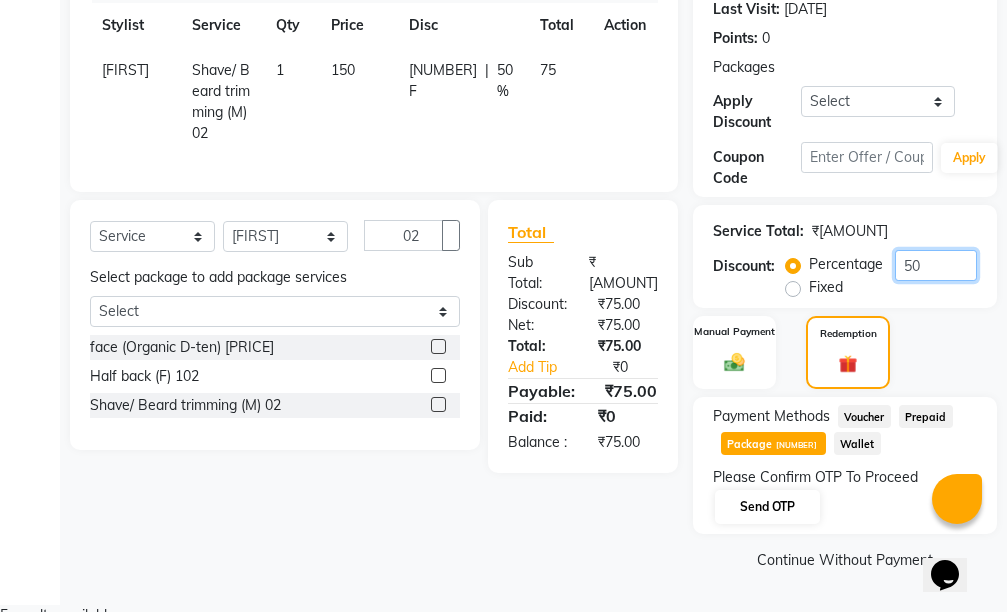 type on "50" 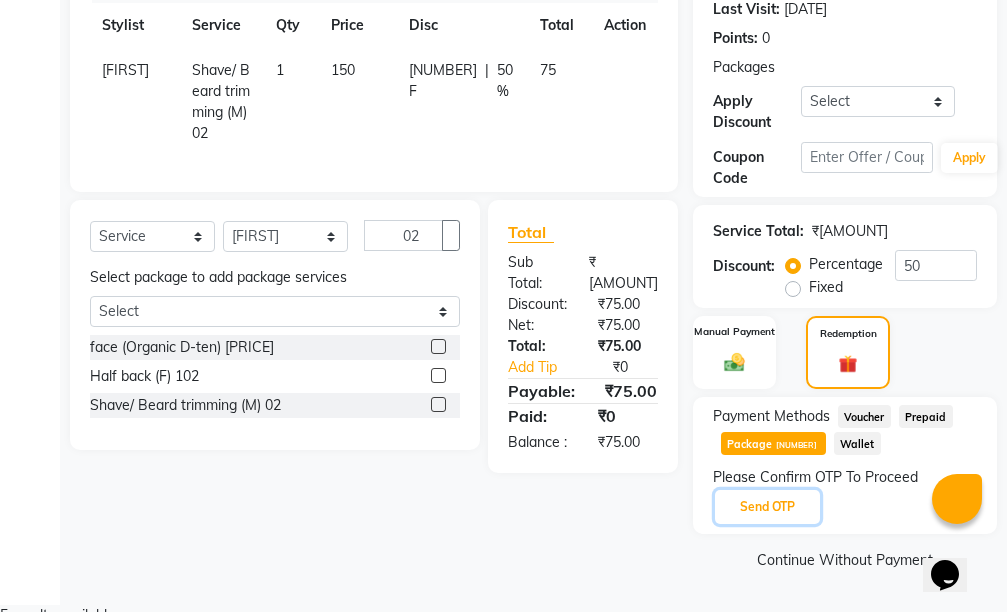 click on "Send OTP" at bounding box center [767, 507] 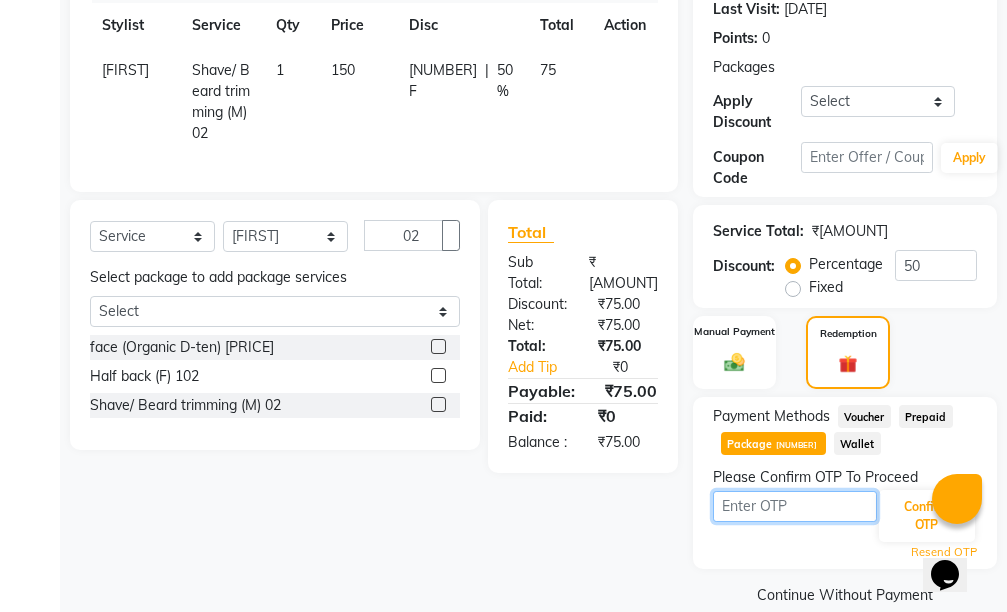 click at bounding box center (795, 506) 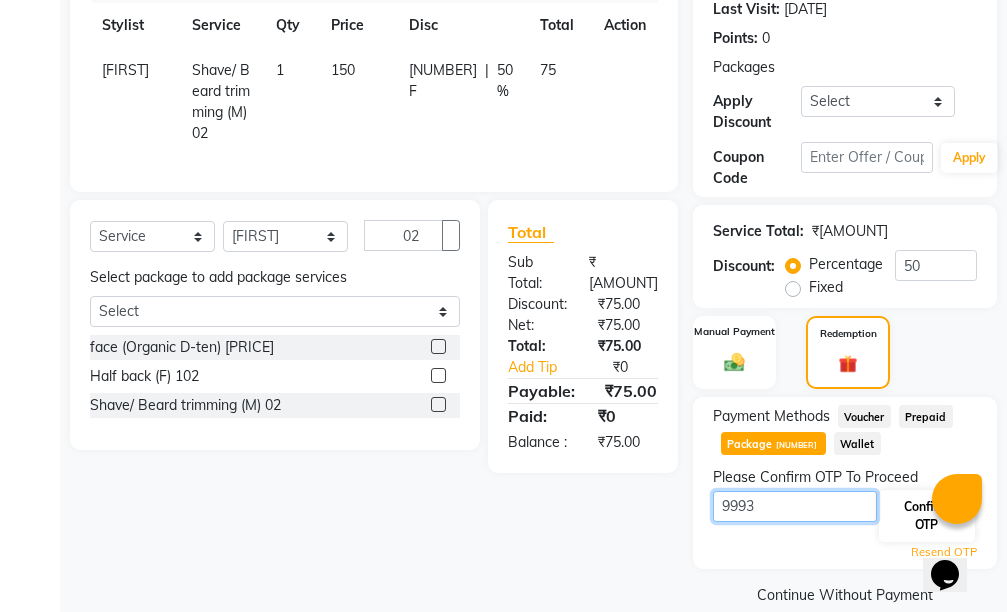 type on "9993" 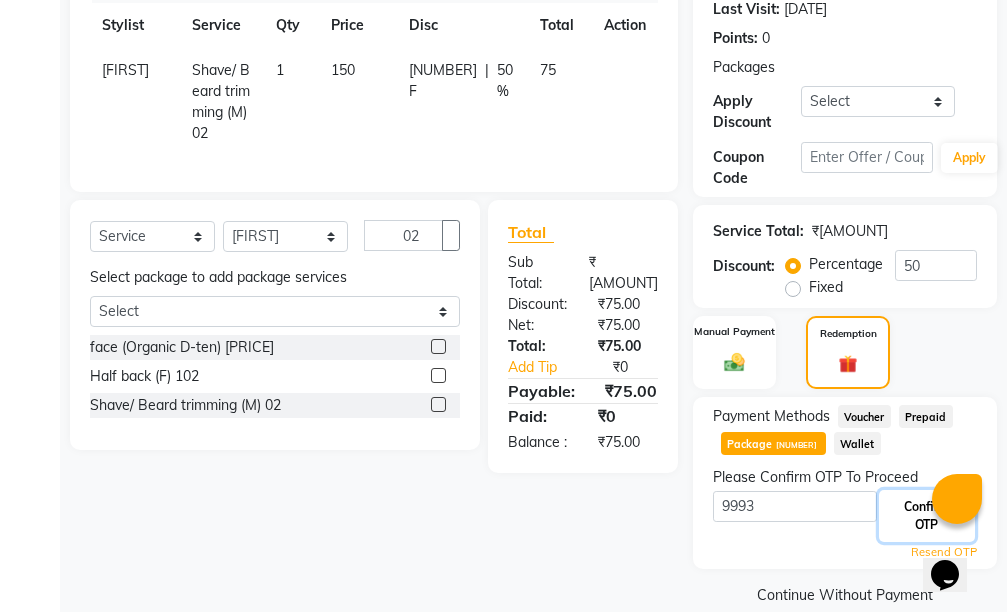click on "Confirm OTP" at bounding box center [927, 516] 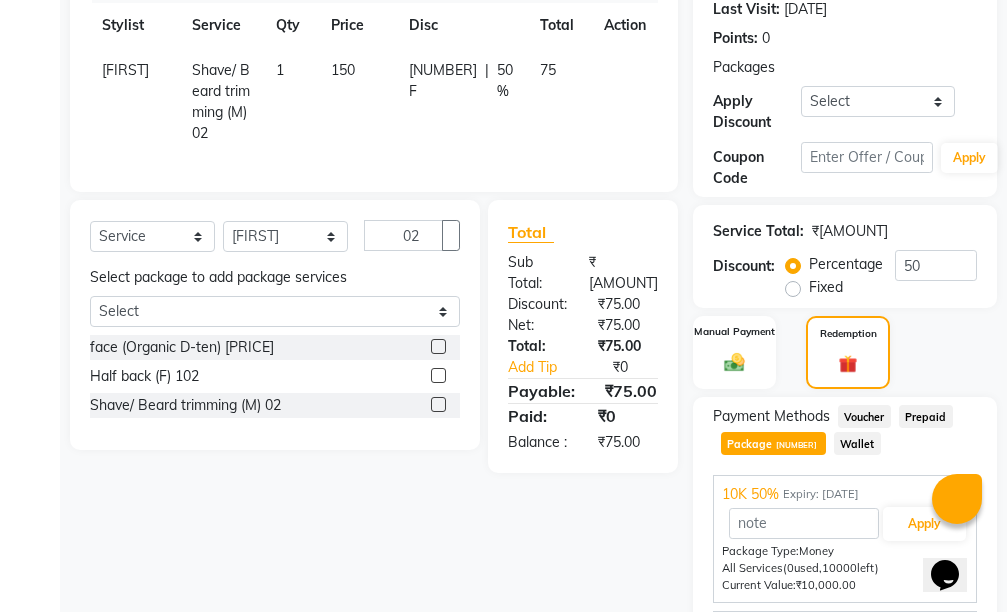 scroll, scrollTop: 434, scrollLeft: 0, axis: vertical 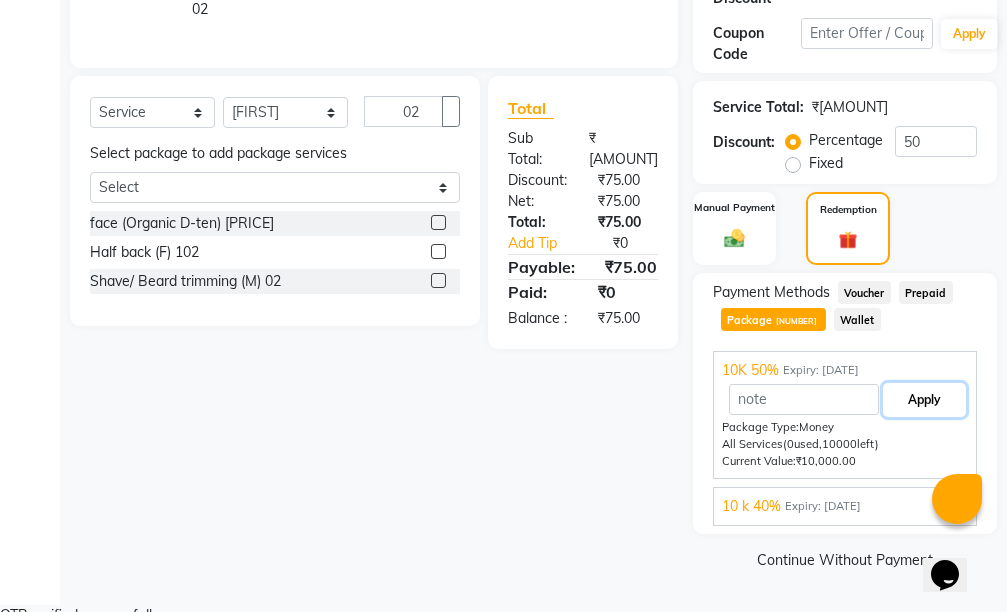click on "Apply" at bounding box center [924, 400] 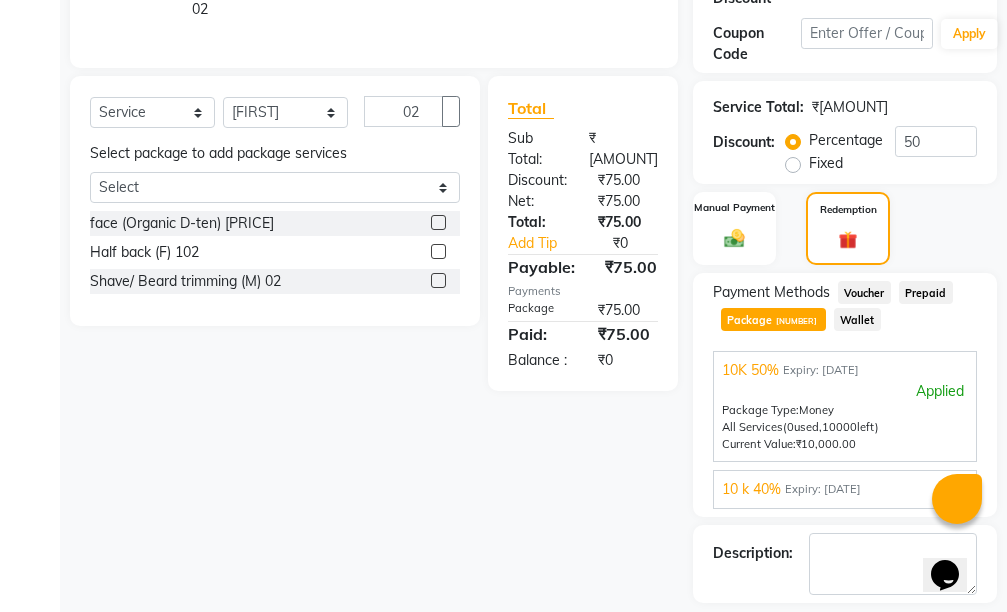 scroll, scrollTop: 530, scrollLeft: 0, axis: vertical 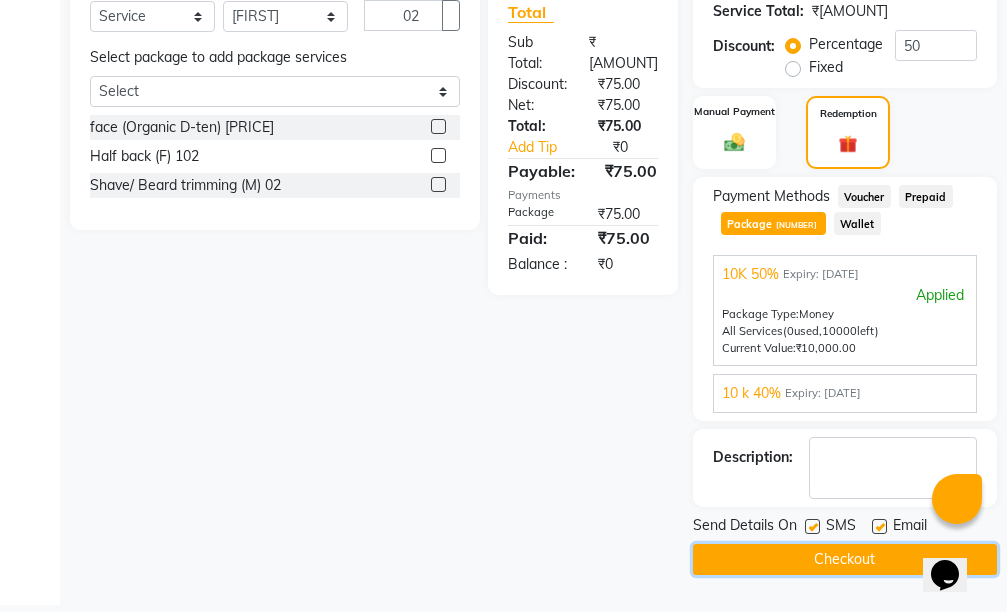 click on "Checkout" at bounding box center [845, 559] 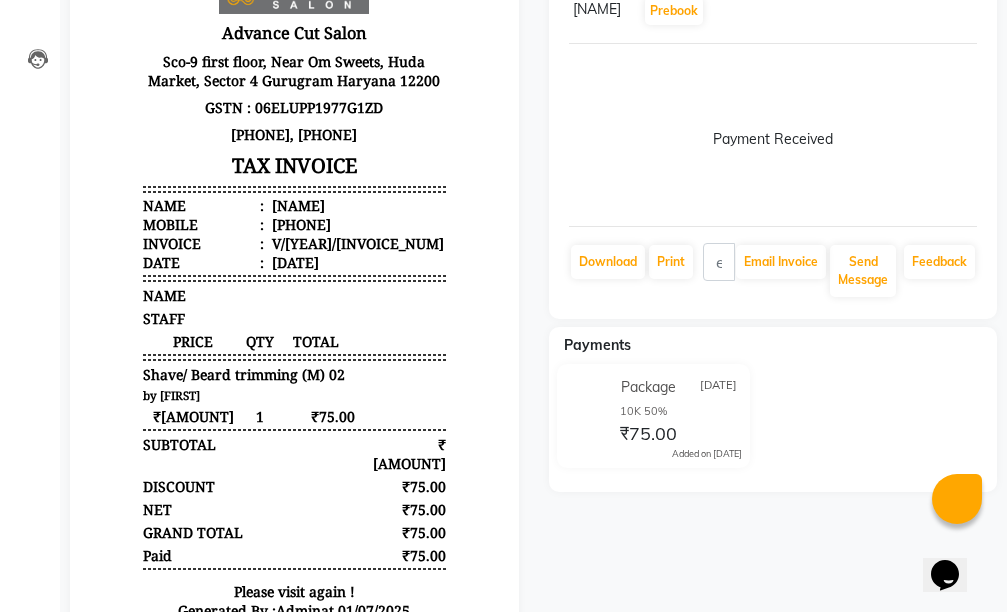 scroll, scrollTop: 99, scrollLeft: 0, axis: vertical 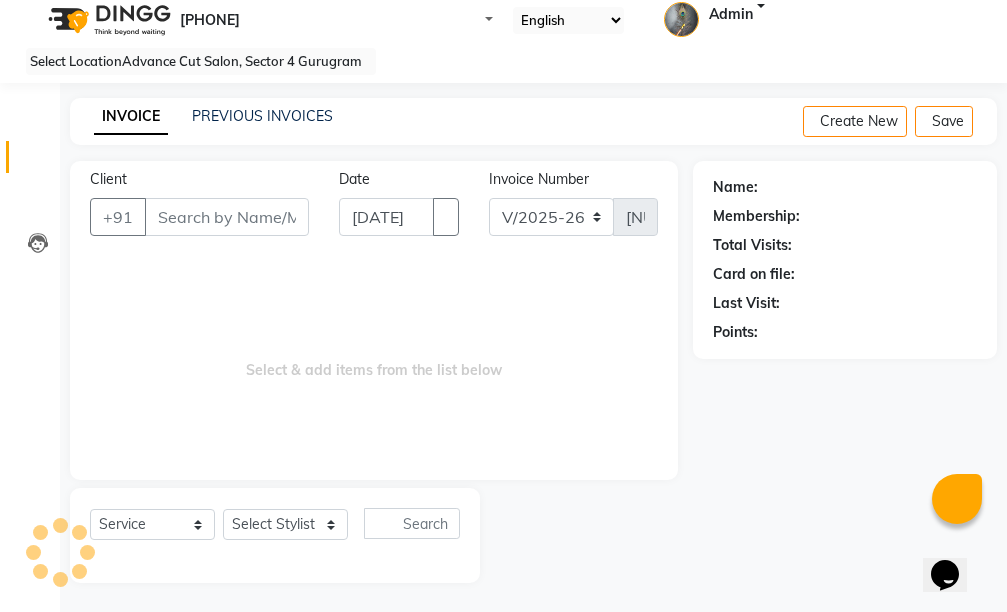 click on "Client" at bounding box center (227, 217) 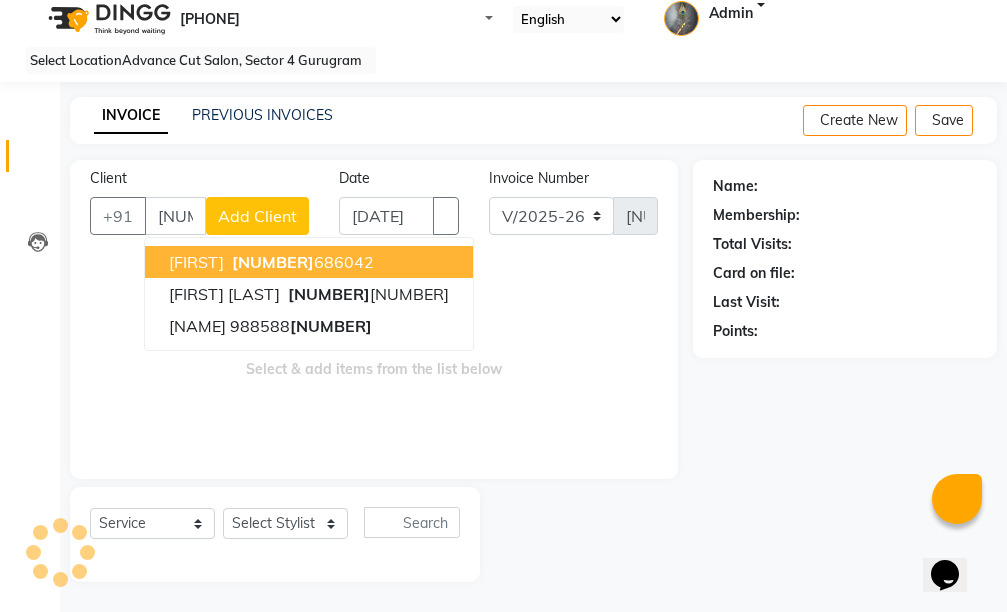 scroll, scrollTop: 16, scrollLeft: 0, axis: vertical 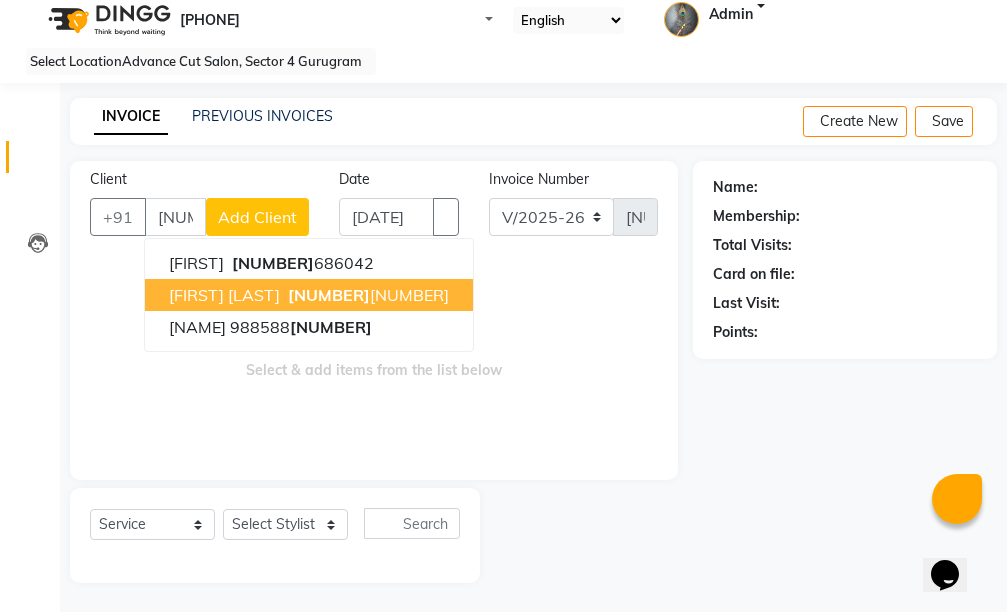 click on "[NUMBER] [NUMBER]" at bounding box center (366, 295) 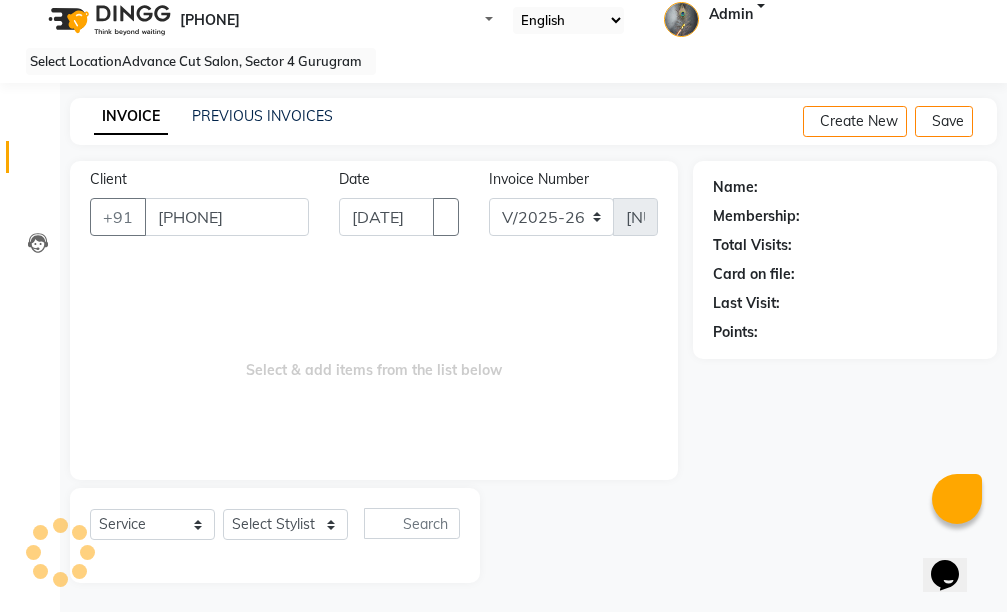 type on "[PHONE]" 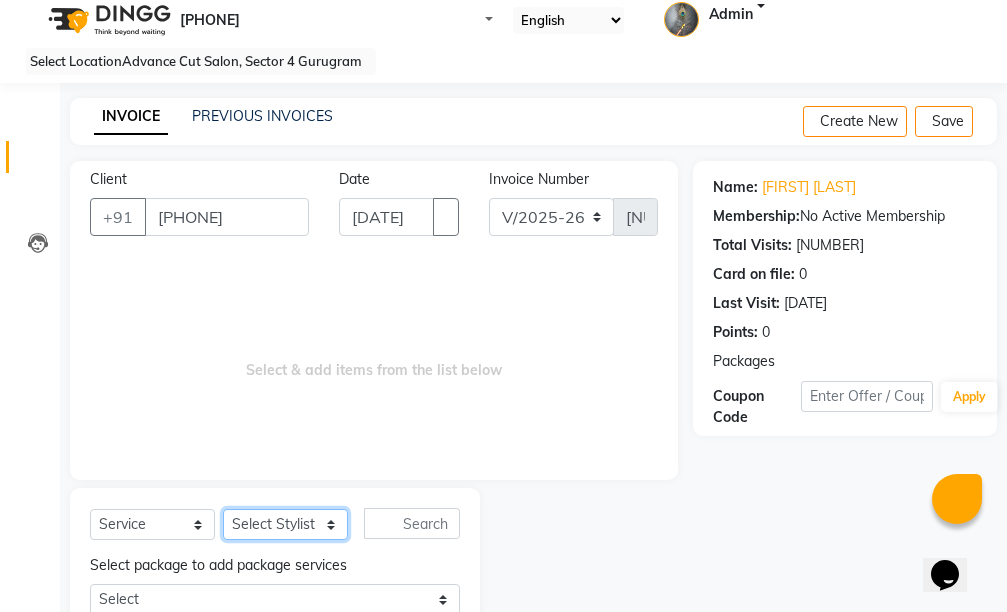 click on "Select Stylist Admin chahit COUNTOR gourav hardeep mamta manisha MONISH navi NOSHAD ALI purvi sachin shatnam sunny tip" at bounding box center (285, 524) 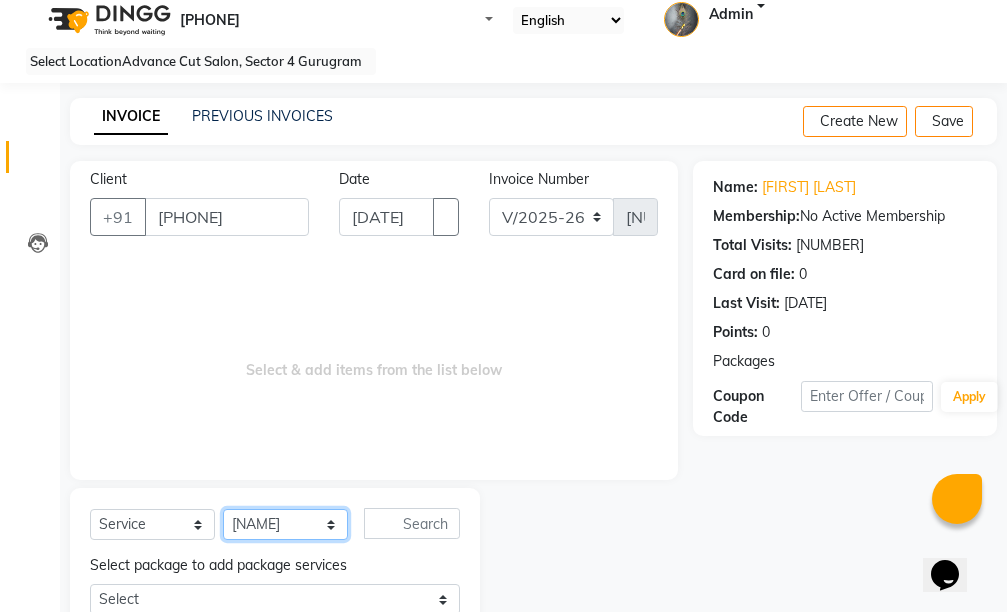 click on "Select Stylist Admin chahit COUNTOR gourav hardeep mamta manisha MONISH navi NOSHAD ALI purvi sachin shatnam sunny tip" at bounding box center [285, 524] 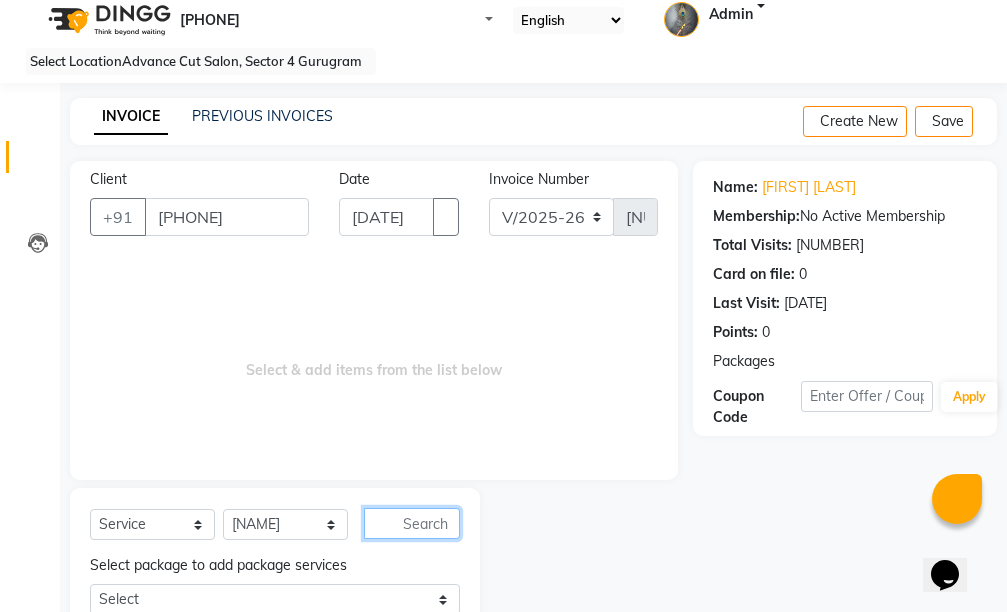click at bounding box center [412, 523] 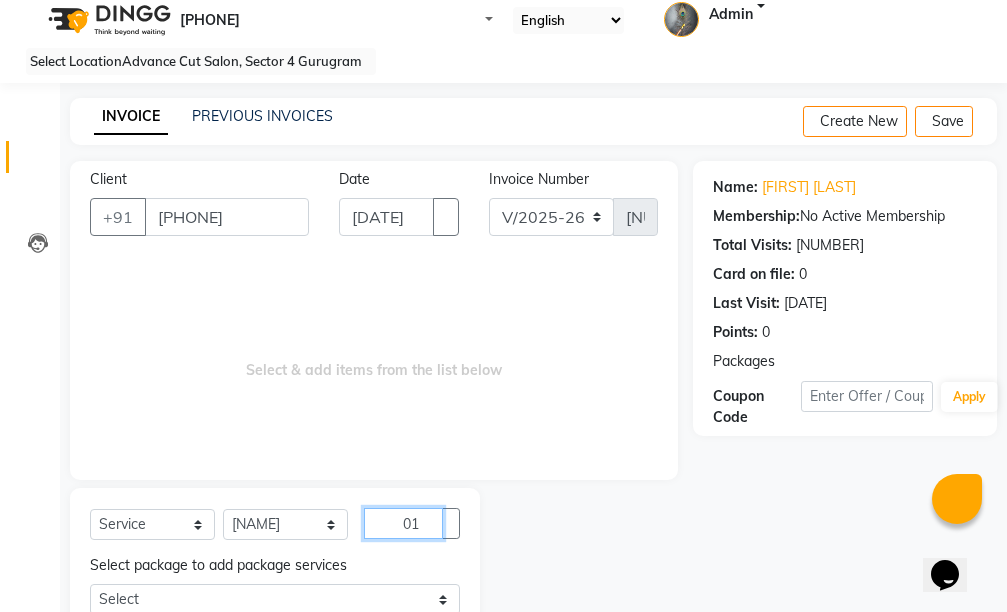scroll, scrollTop: 112, scrollLeft: 0, axis: vertical 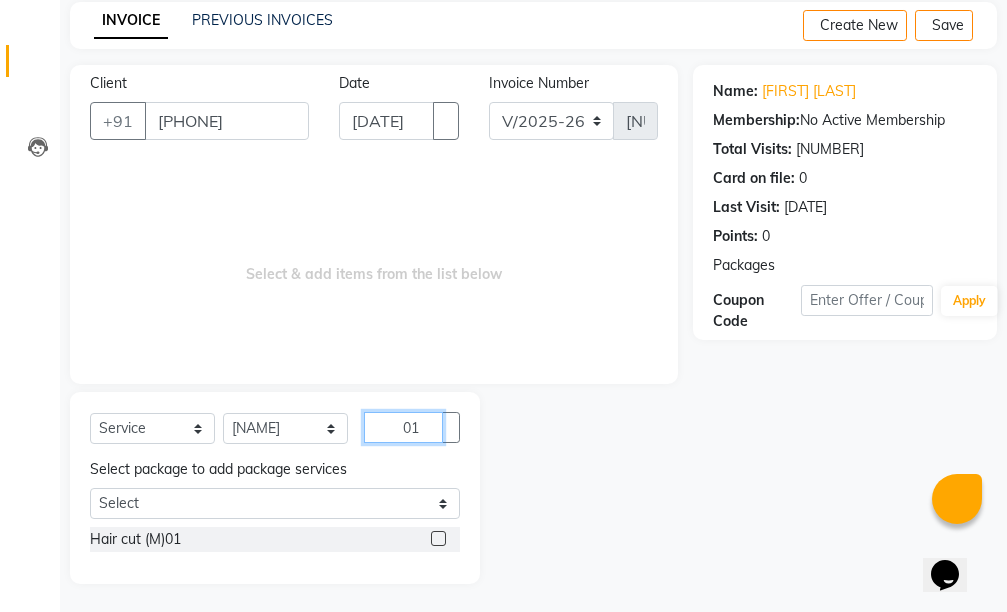 type on "01" 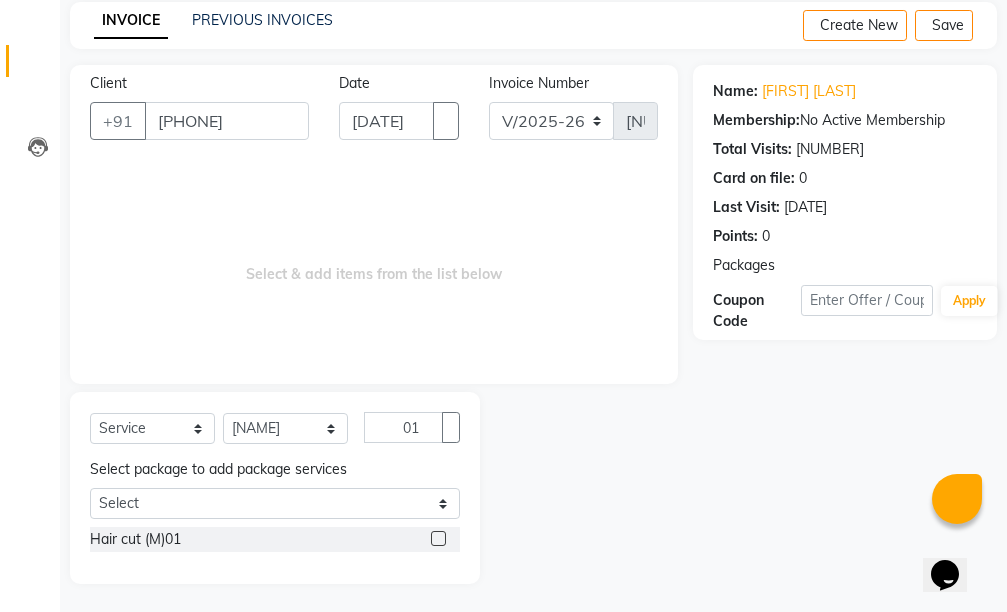 click at bounding box center [438, 538] 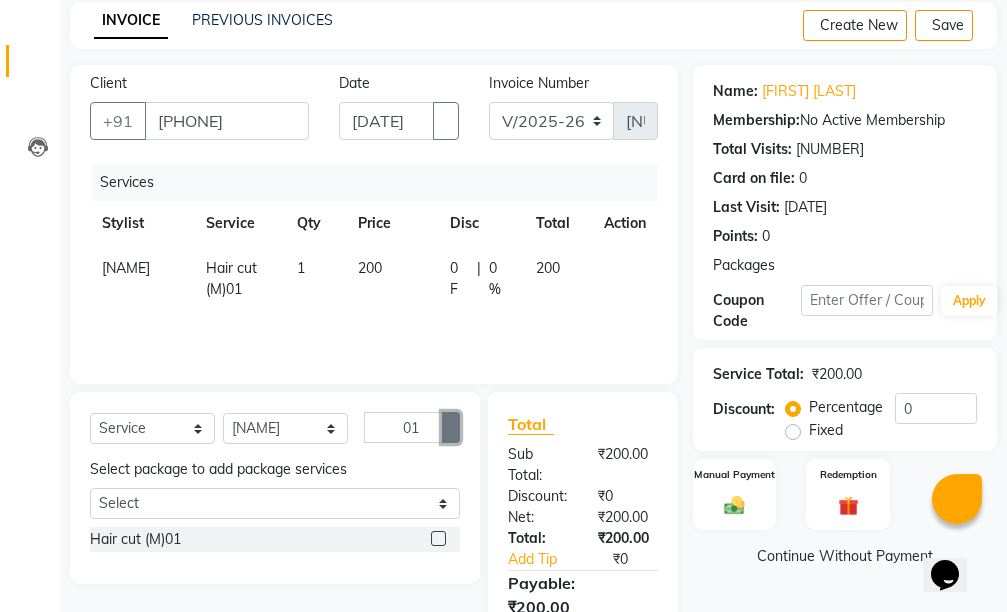 click at bounding box center (451, 427) 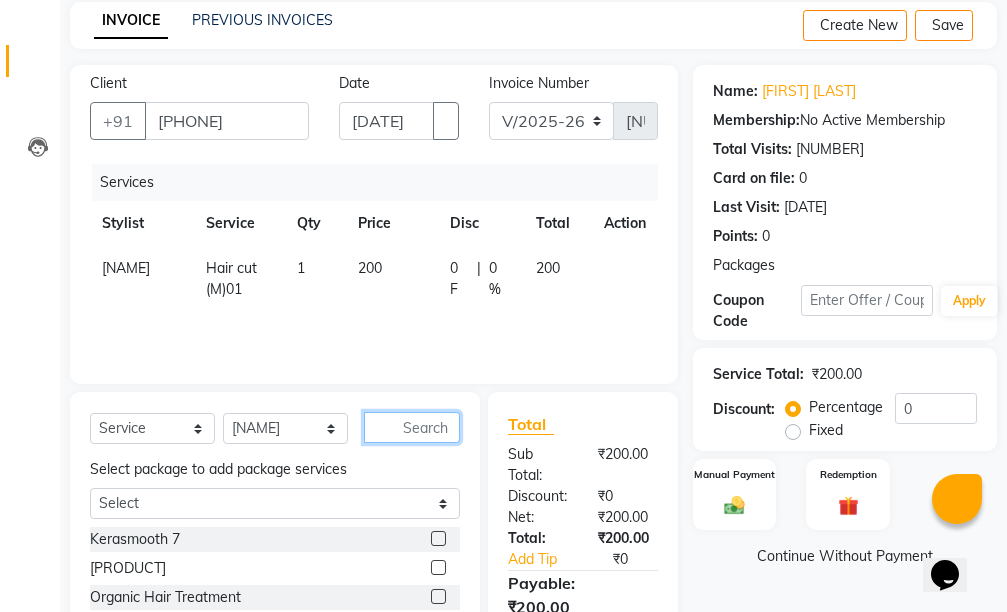 click at bounding box center [412, 427] 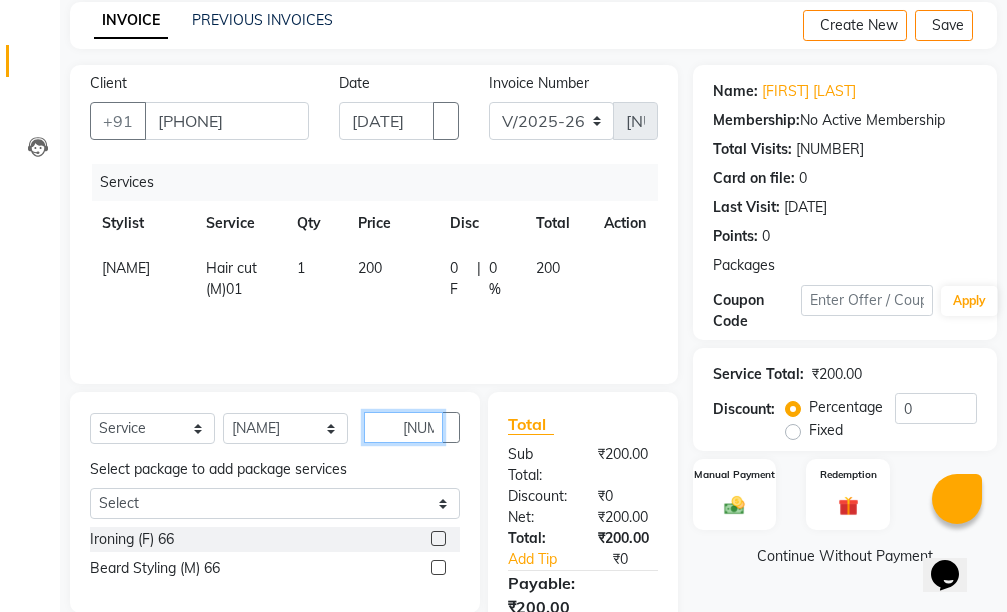 scroll, scrollTop: 239, scrollLeft: 0, axis: vertical 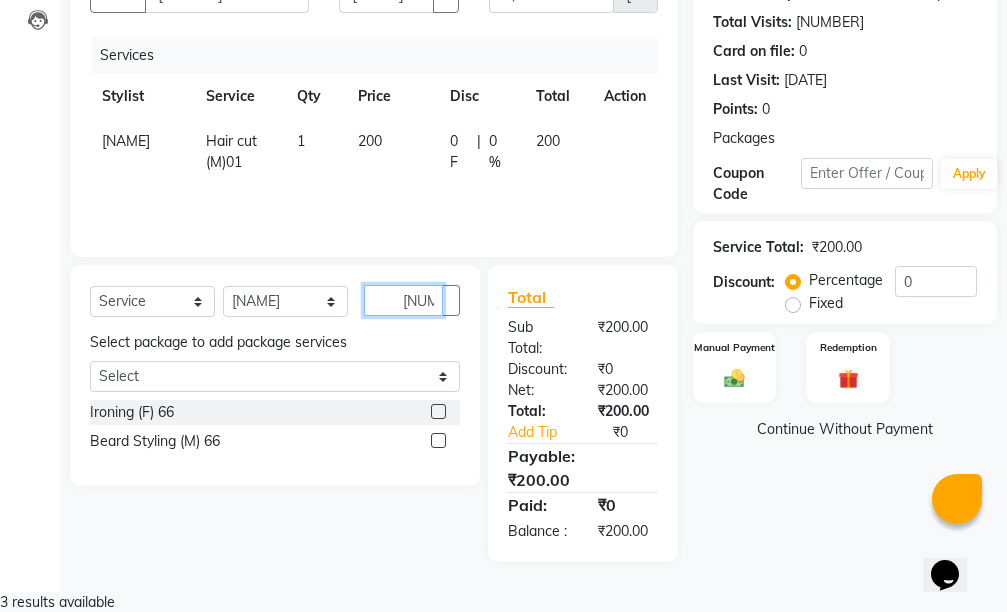 type on "[NUMBER]" 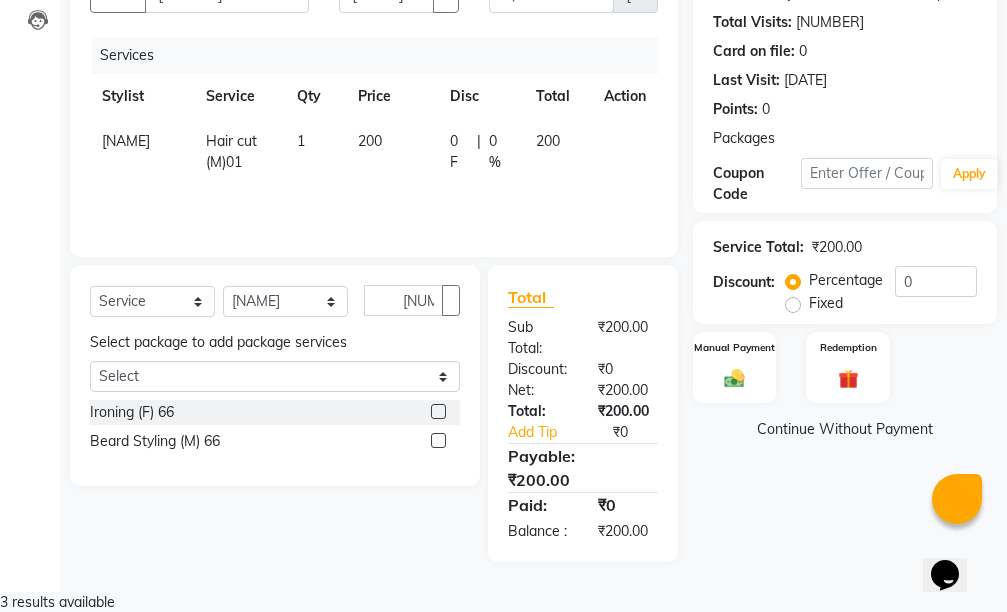 click at bounding box center [438, 440] 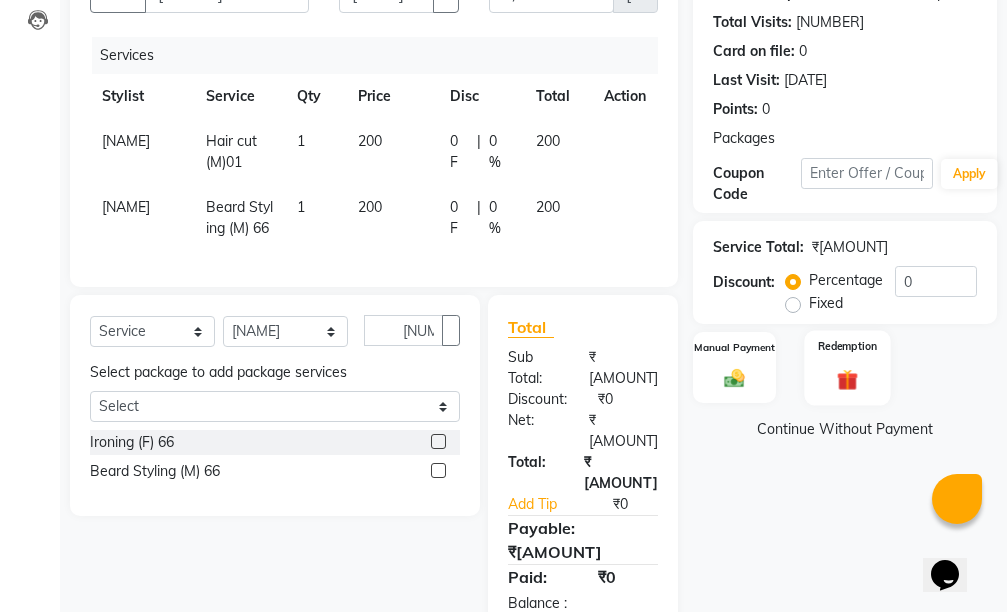 click on "Redemption" at bounding box center [848, 367] 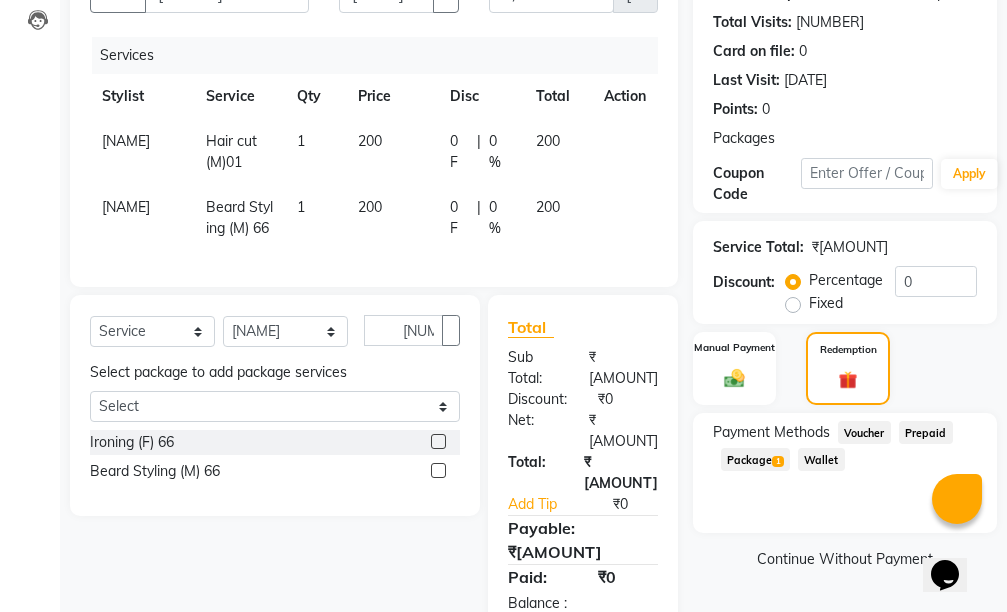 scroll, scrollTop: 286, scrollLeft: 0, axis: vertical 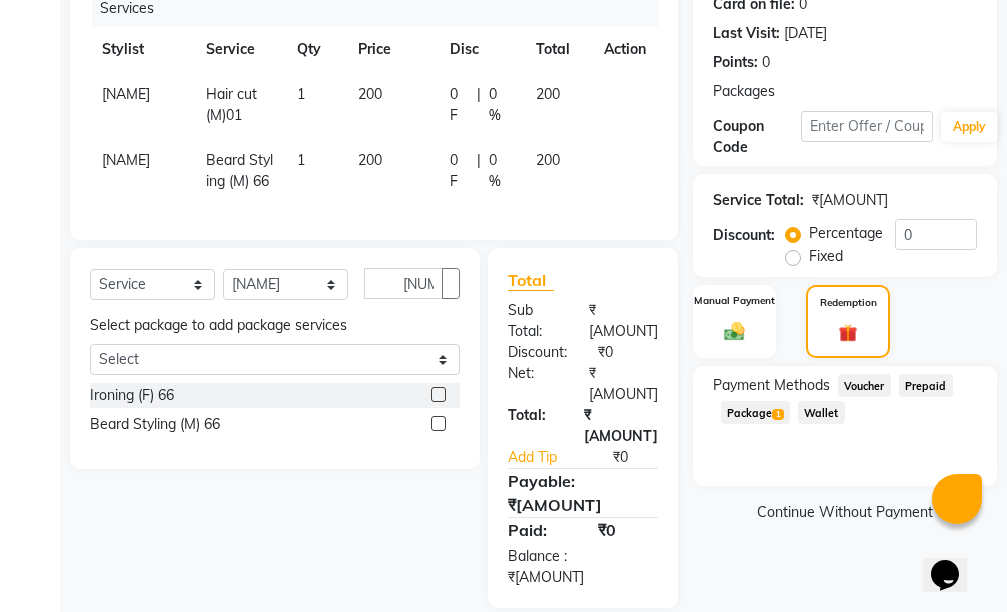 click on "Package  1" at bounding box center [864, 385] 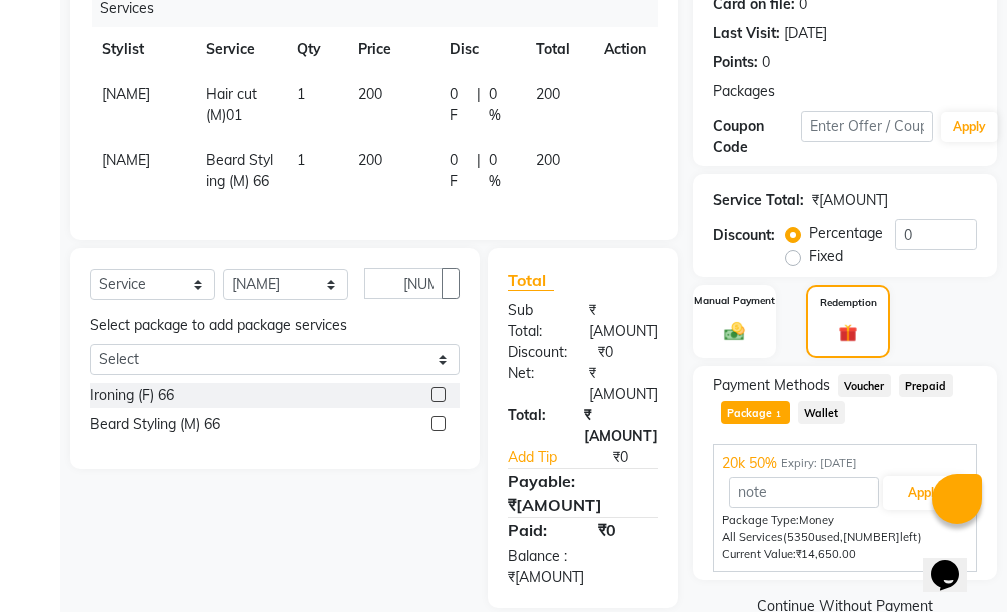 scroll, scrollTop: 332, scrollLeft: 0, axis: vertical 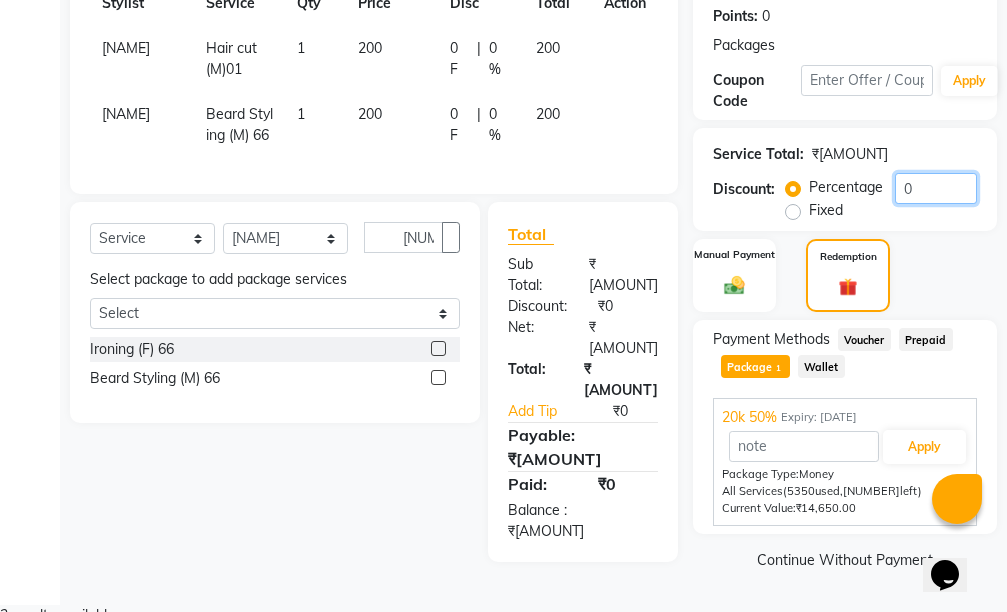 click on "0" at bounding box center (936, 188) 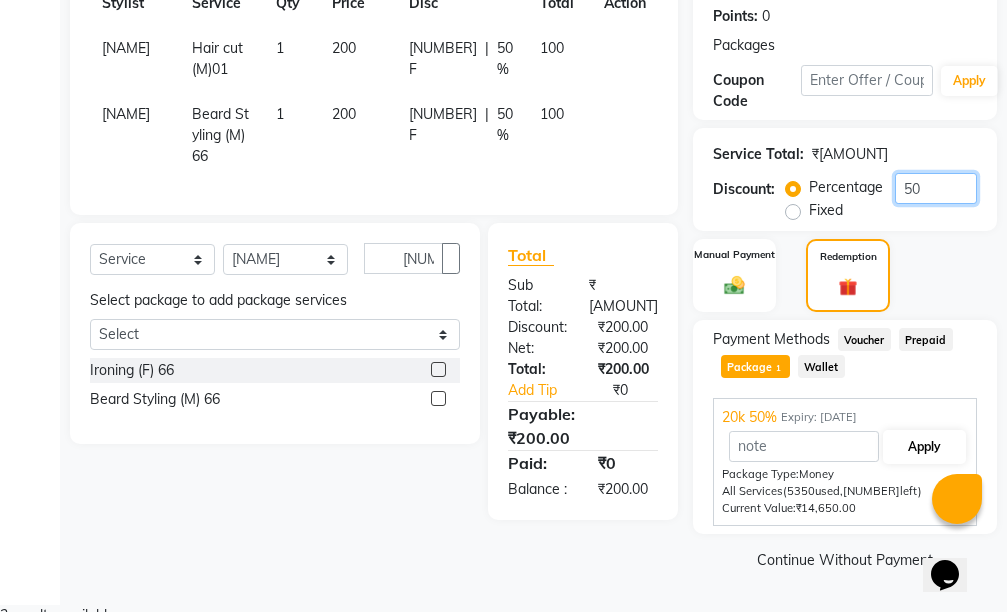 type on "50" 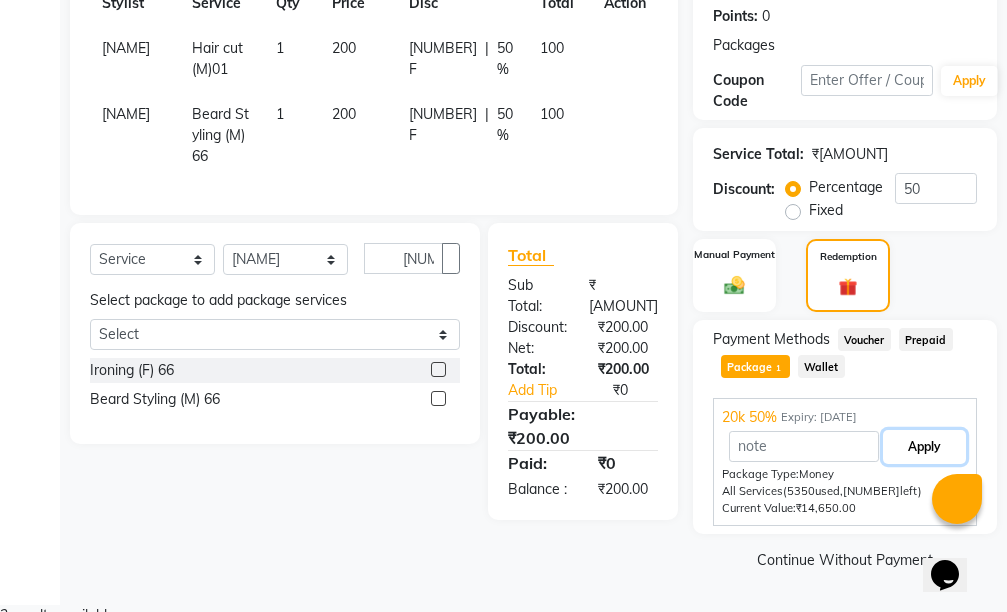 click on "Apply" at bounding box center [924, 447] 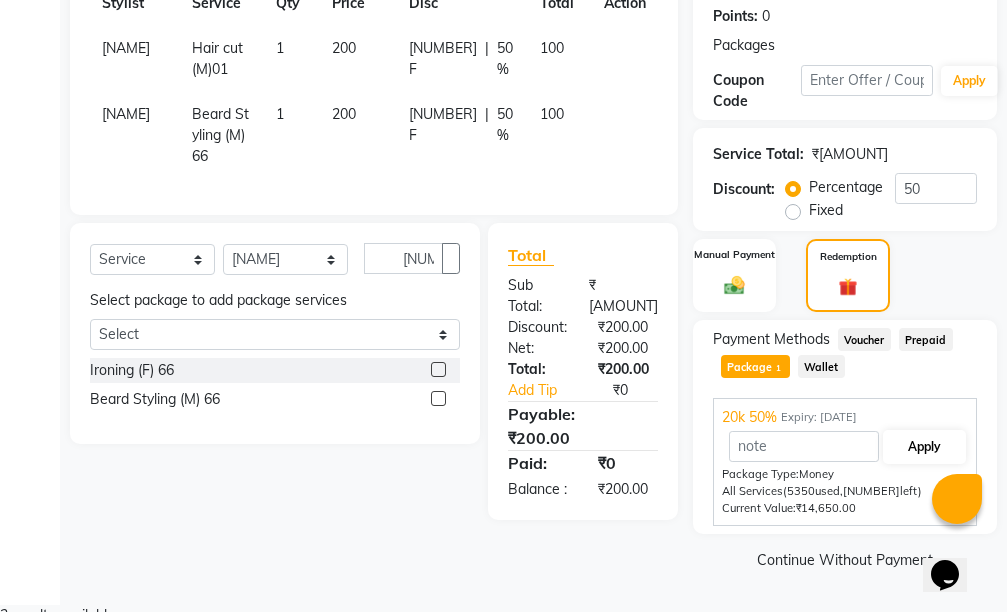 scroll, scrollTop: 307, scrollLeft: 0, axis: vertical 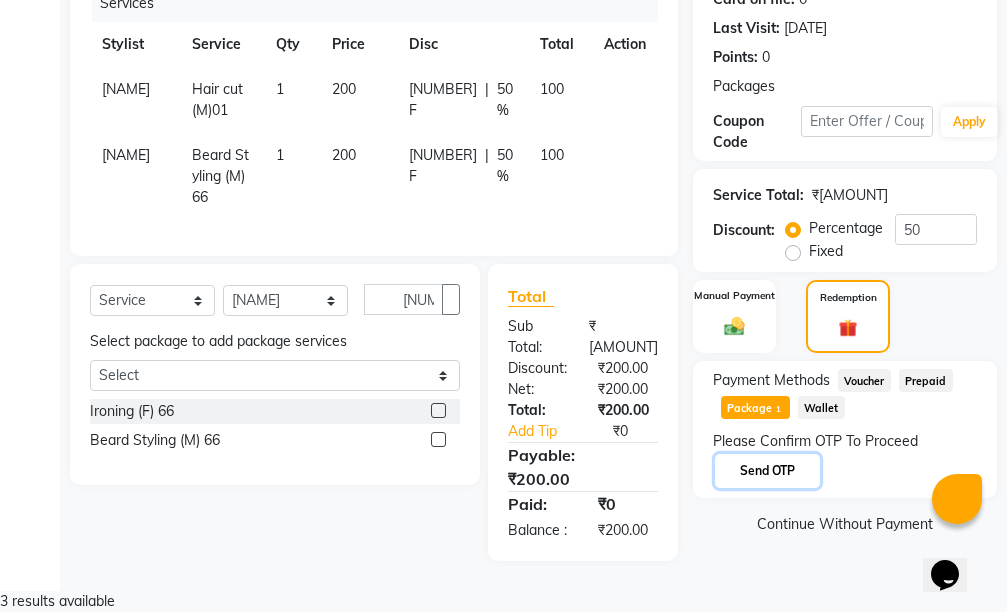 click on "Send OTP" at bounding box center (767, 471) 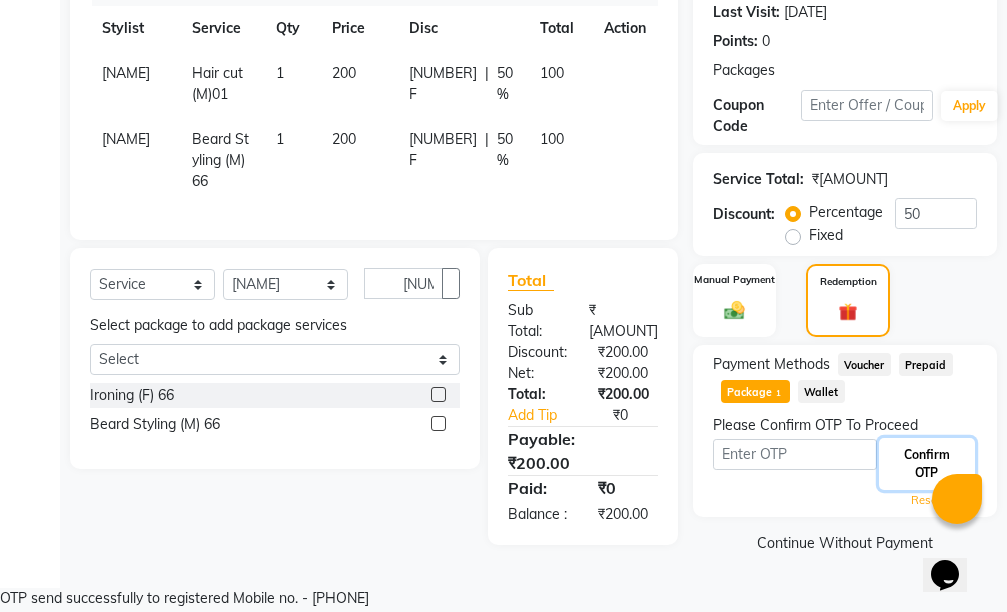 click on "Confirm OTP" at bounding box center (927, 464) 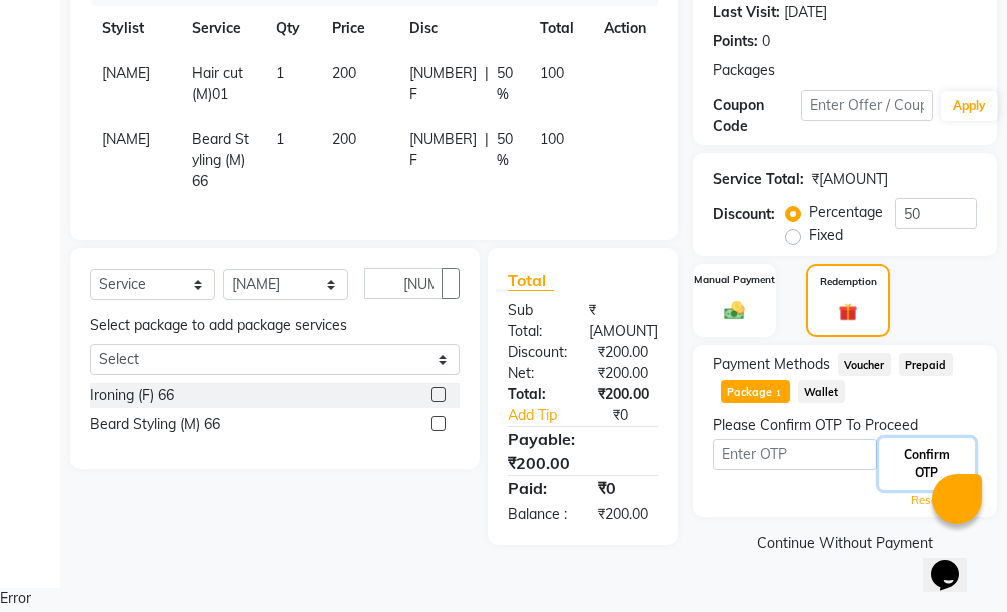 click on "Confirm OTP" at bounding box center [927, 464] 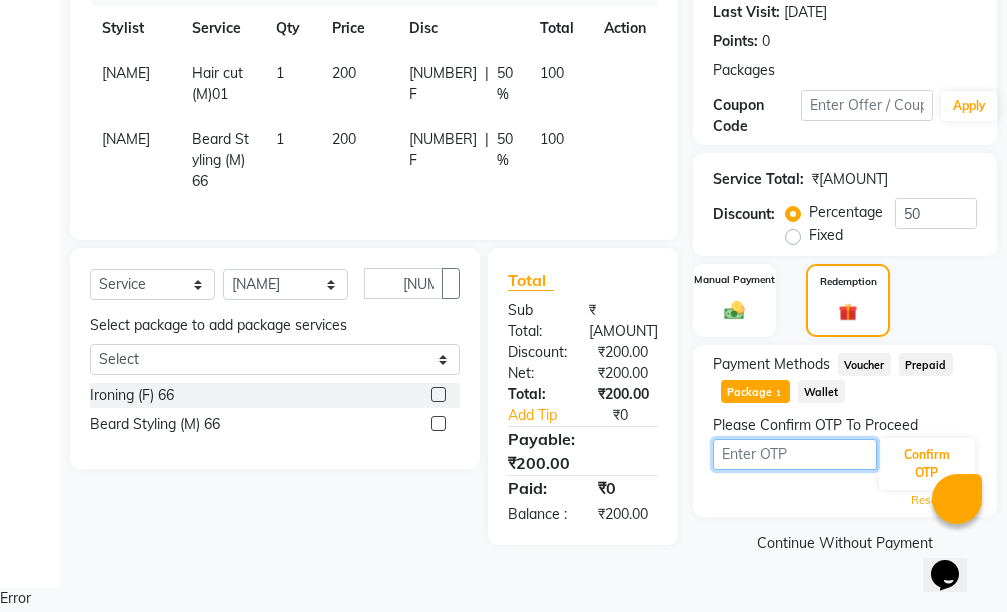 click at bounding box center [795, 454] 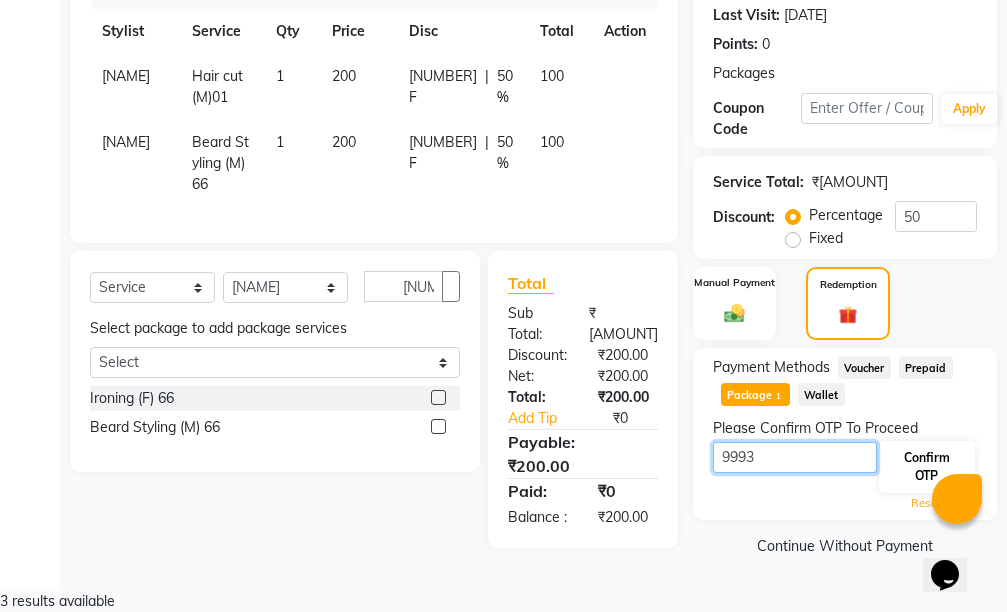 type on "9993" 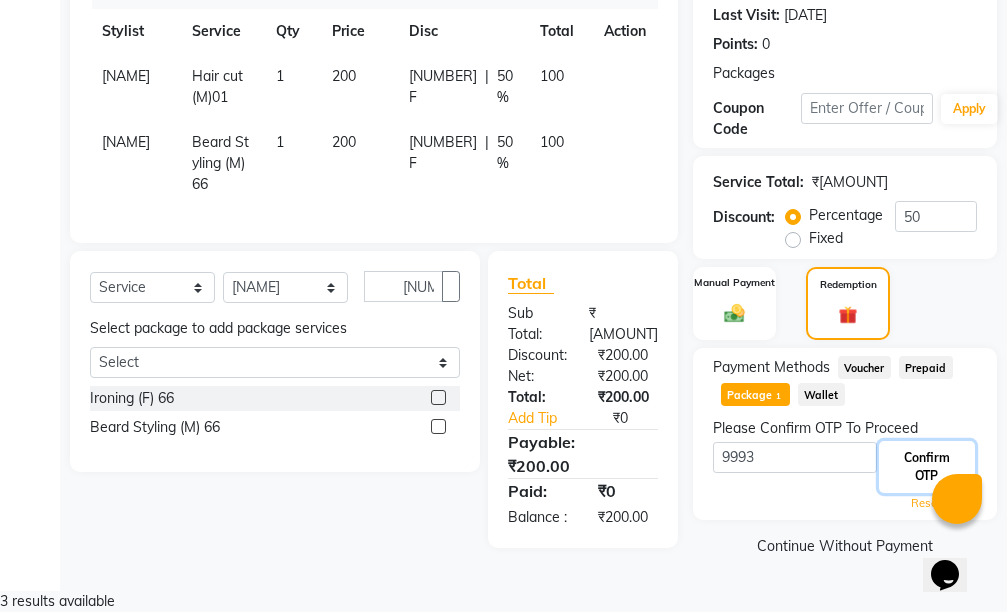 click on "Confirm OTP" at bounding box center (927, 467) 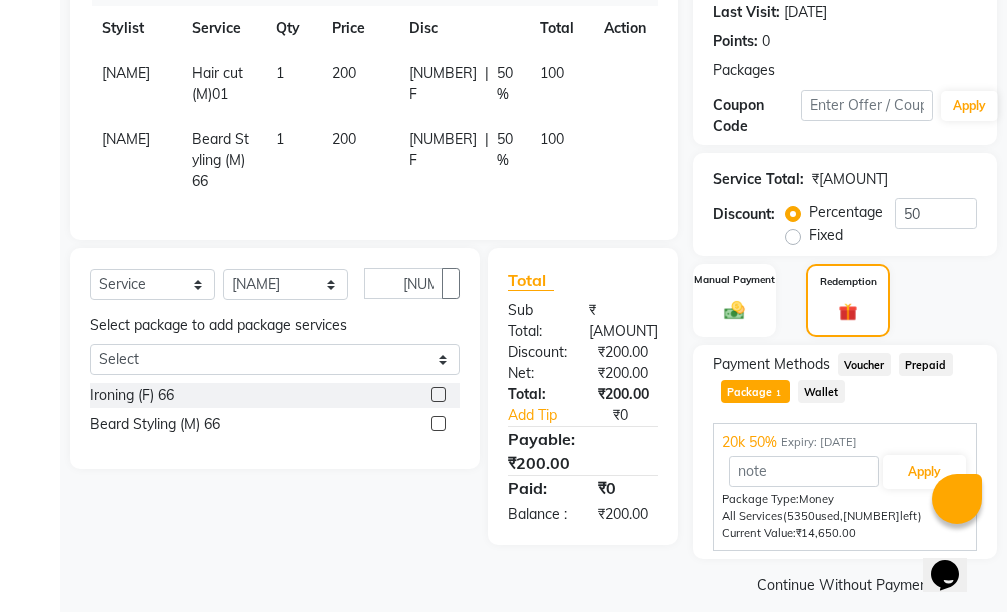 scroll, scrollTop: 332, scrollLeft: 0, axis: vertical 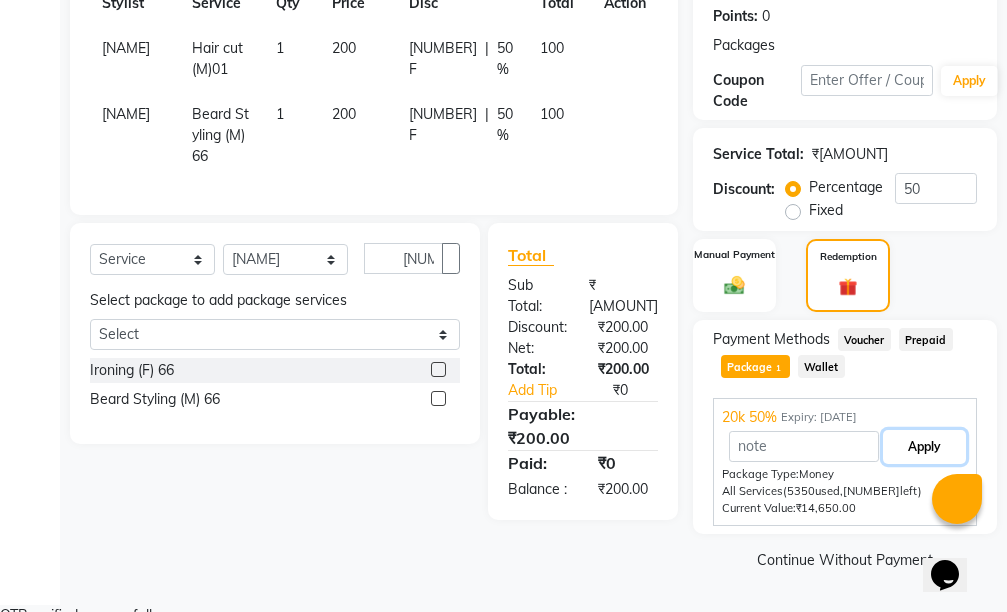 click on "Apply" at bounding box center (924, 447) 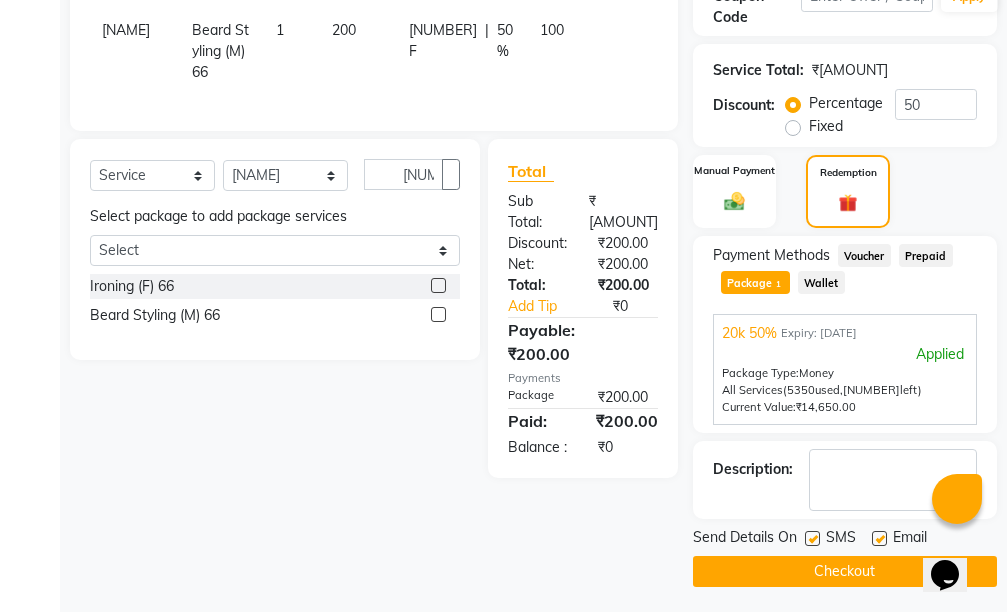 scroll, scrollTop: 428, scrollLeft: 0, axis: vertical 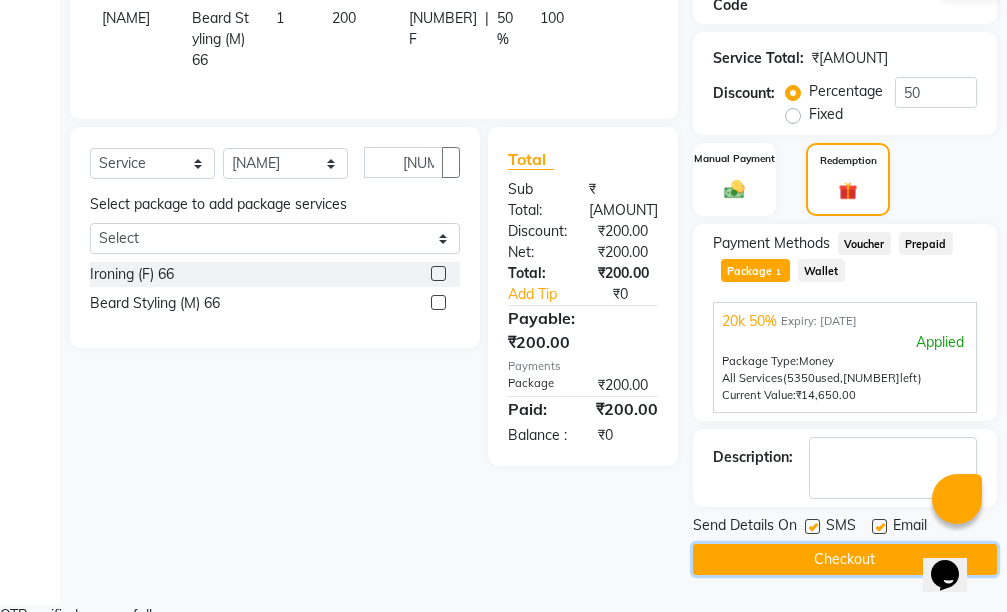 click on "Checkout" at bounding box center (845, 559) 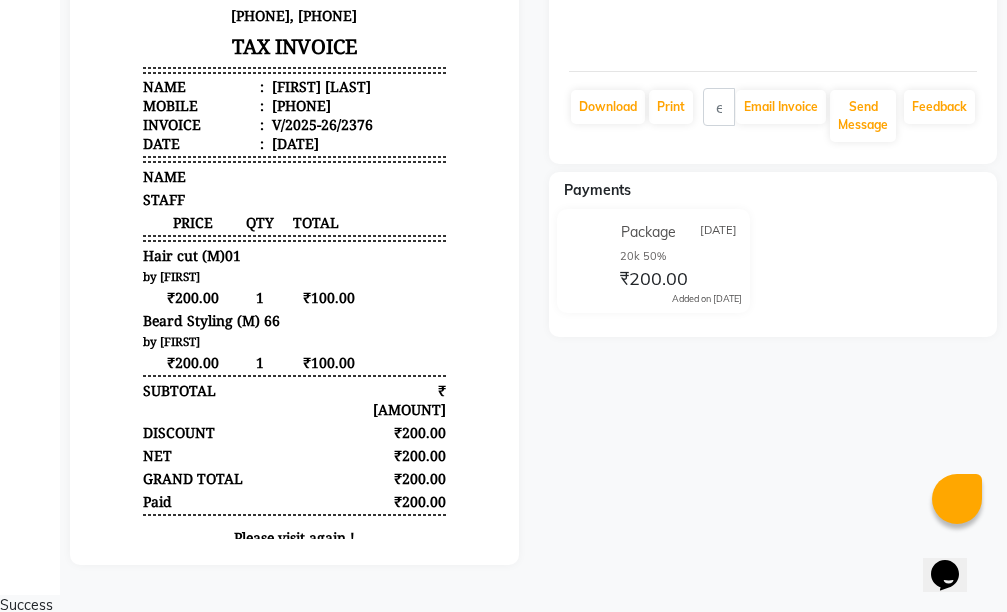 scroll, scrollTop: 0, scrollLeft: 0, axis: both 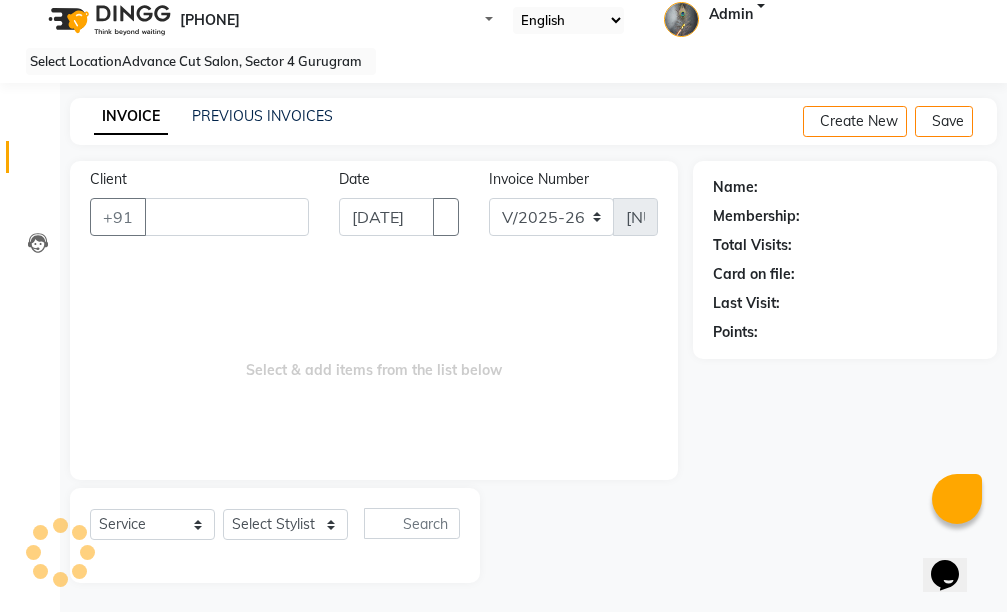 type 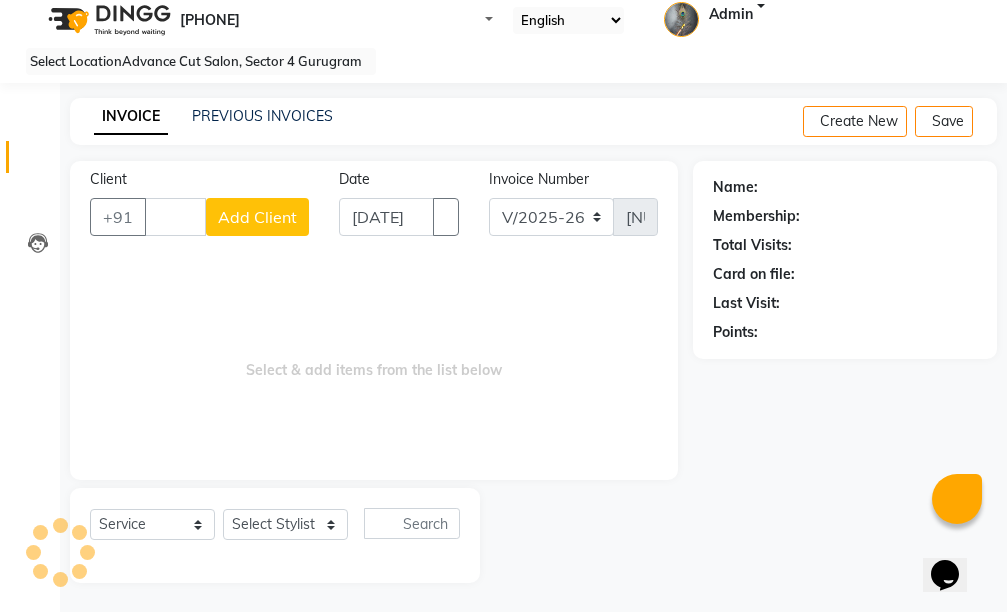scroll, scrollTop: 0, scrollLeft: 43, axis: horizontal 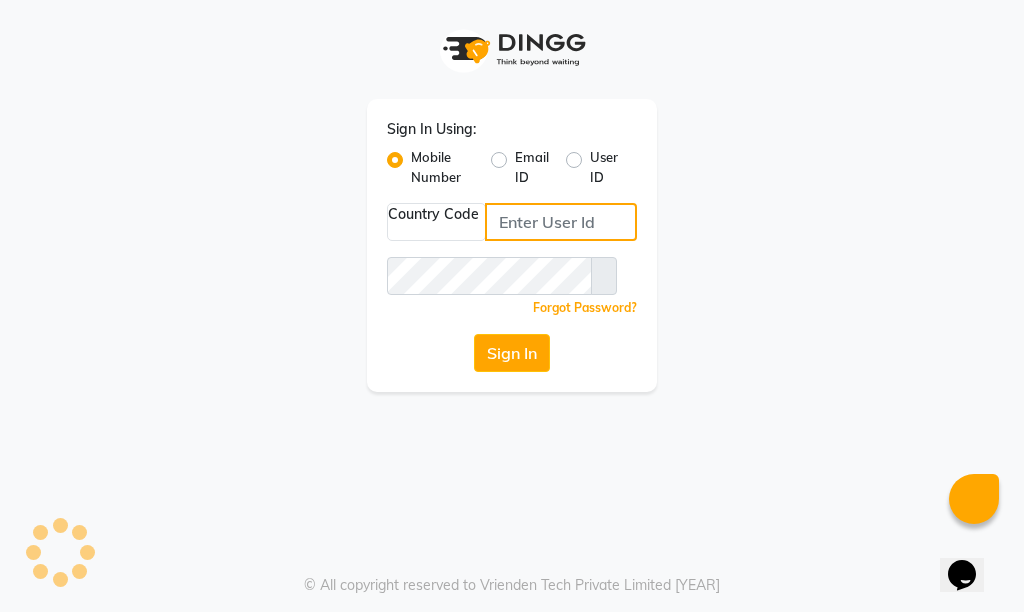 type on "[PHONE]" 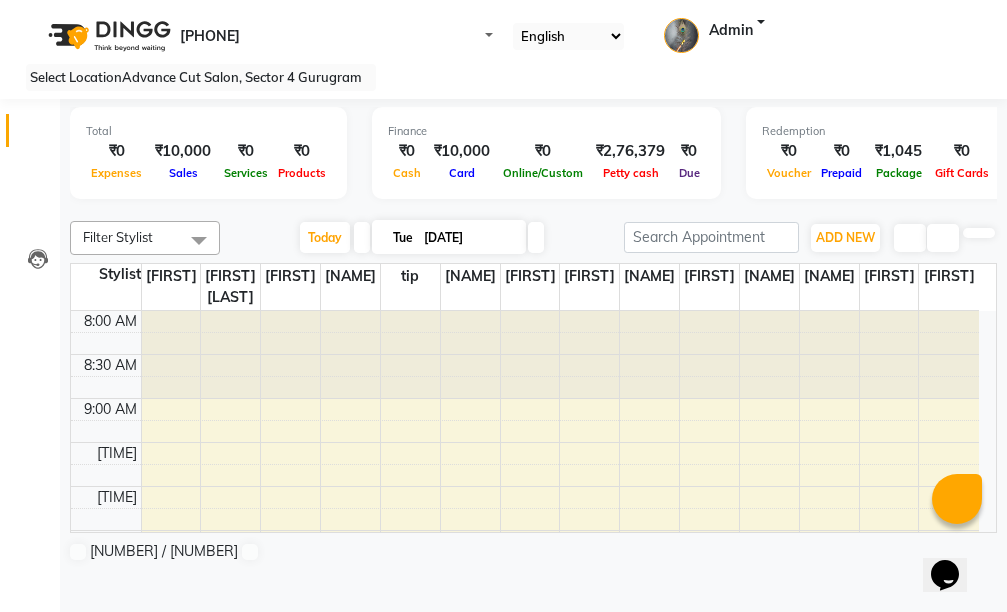 scroll, scrollTop: 0, scrollLeft: 0, axis: both 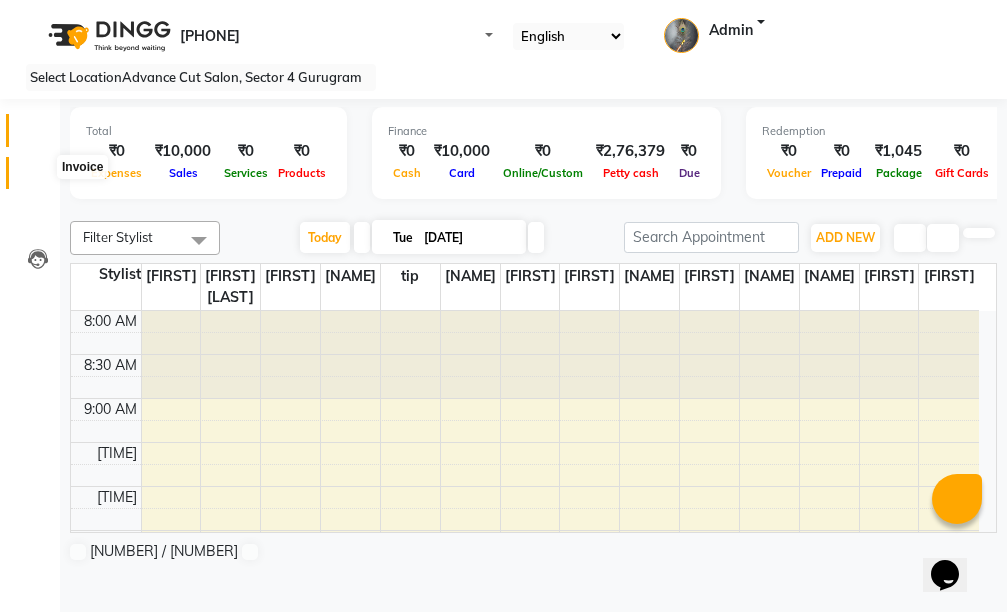click at bounding box center (37, 178) 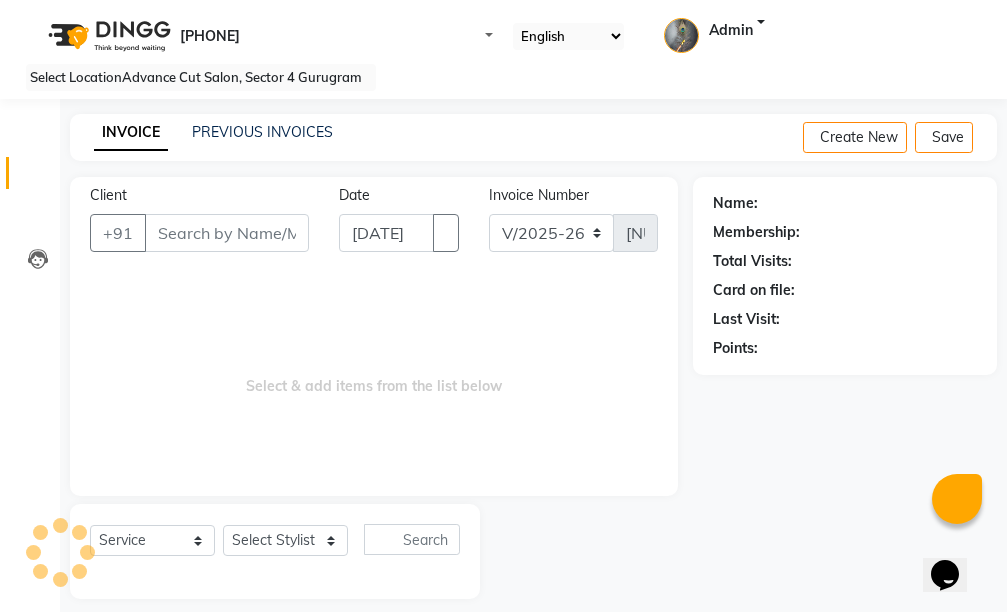 click on "Client" at bounding box center [227, 233] 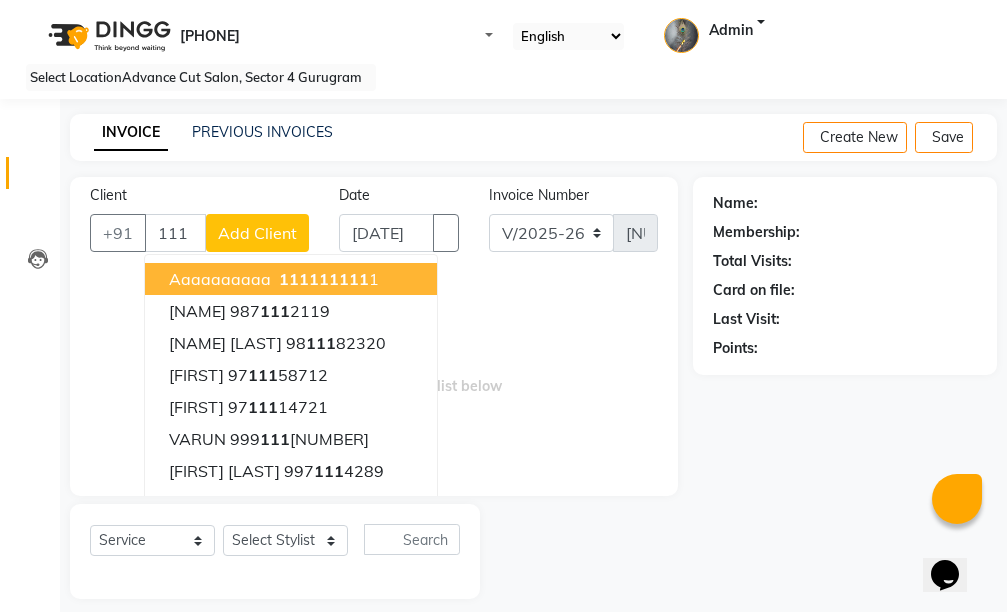 click on "111" at bounding box center [294, 279] 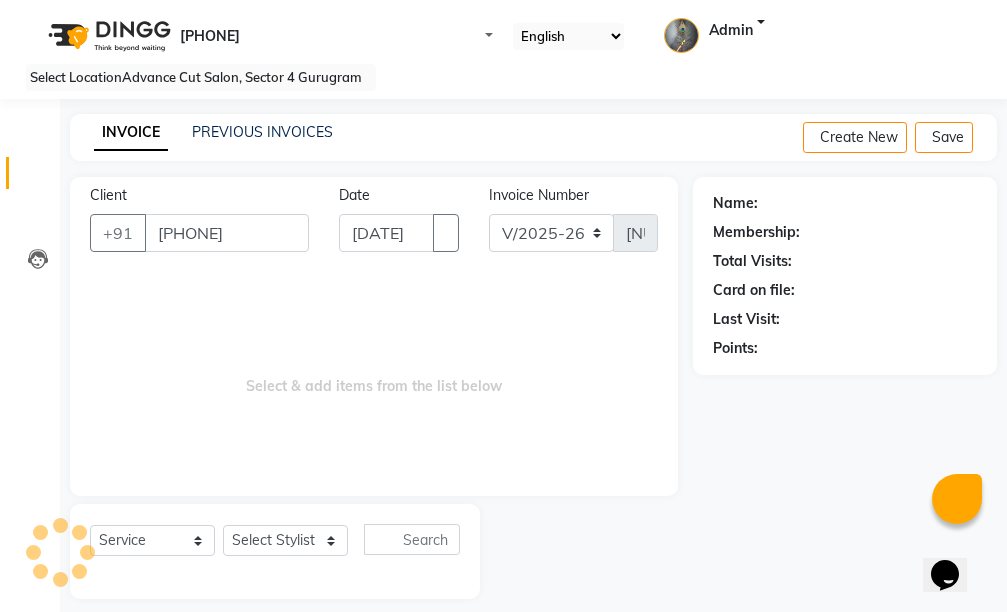 type on "[PHONE]" 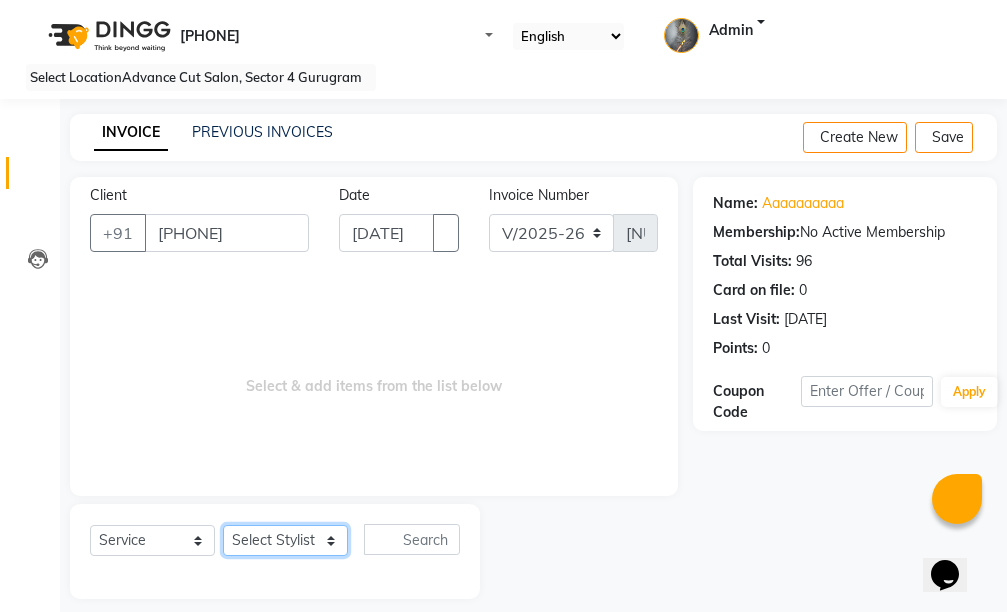 click on "Select Stylist Admin chahit COUNTOR gourav hardeep mamta manisha MONISH navi NOSHAD ALI purvi sachin shatnam sunny tip" at bounding box center [285, 540] 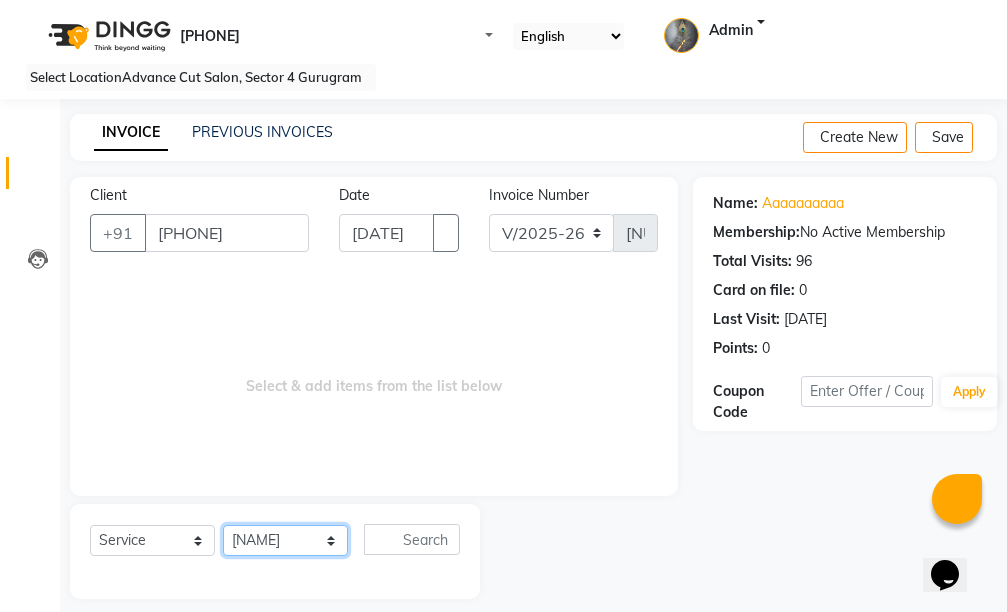 click on "Select Stylist Admin chahit COUNTOR gourav hardeep mamta manisha MONISH navi NOSHAD ALI purvi sachin shatnam sunny tip" at bounding box center (285, 540) 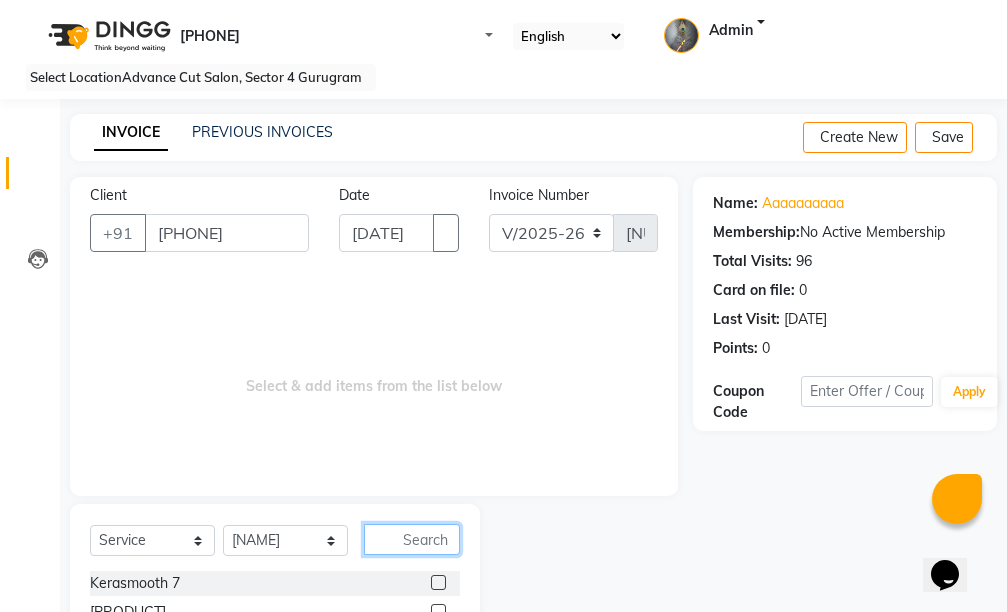 click at bounding box center (412, 539) 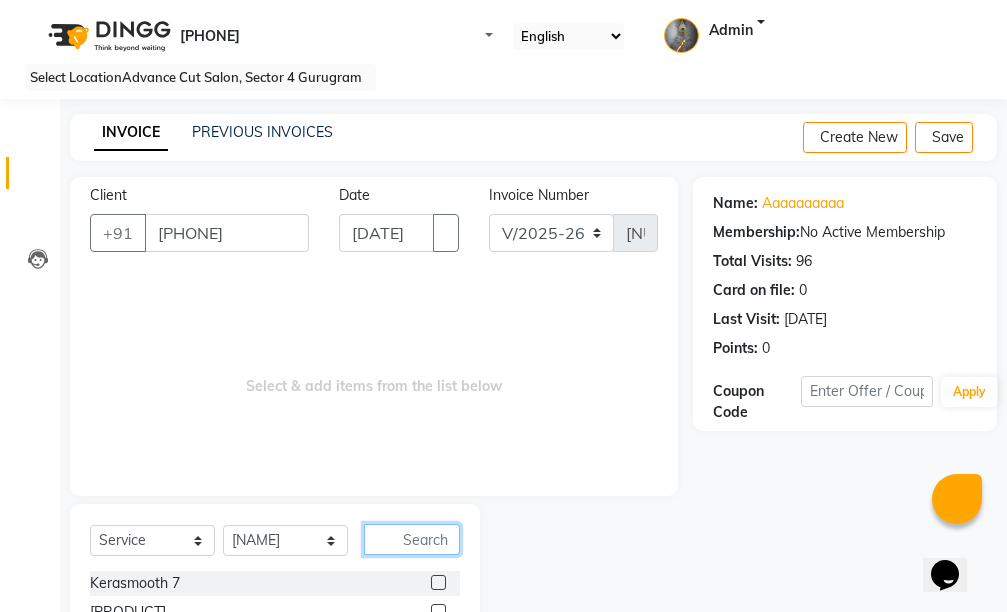 click at bounding box center [412, 539] 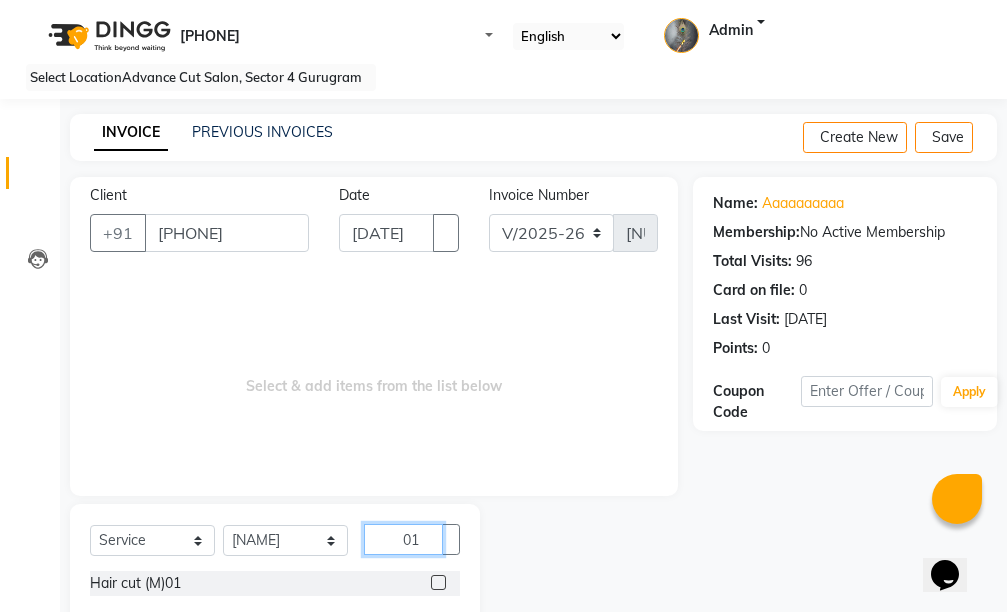 type on "01" 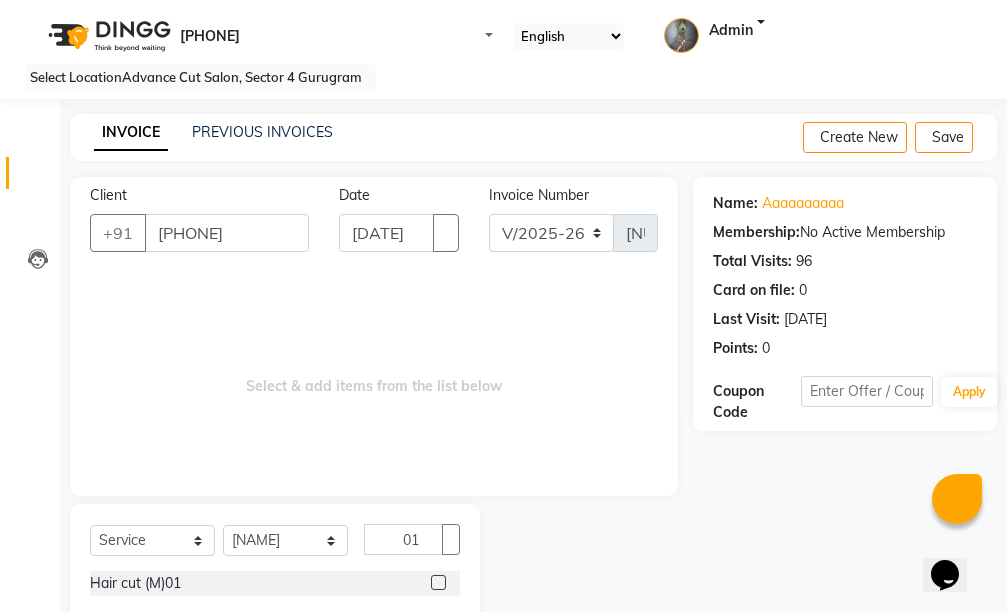 click at bounding box center (438, 582) 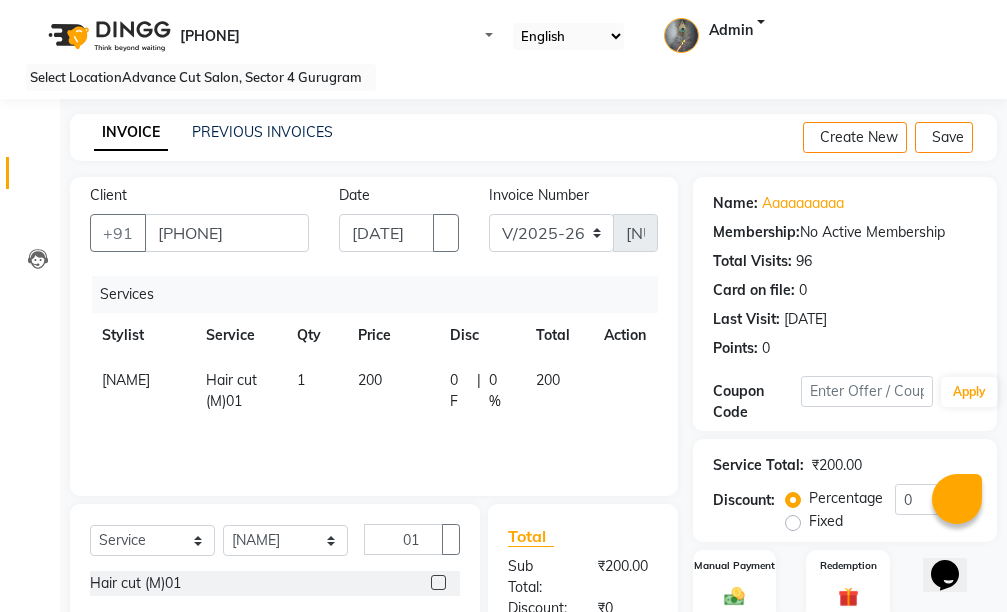 click at bounding box center (438, 582) 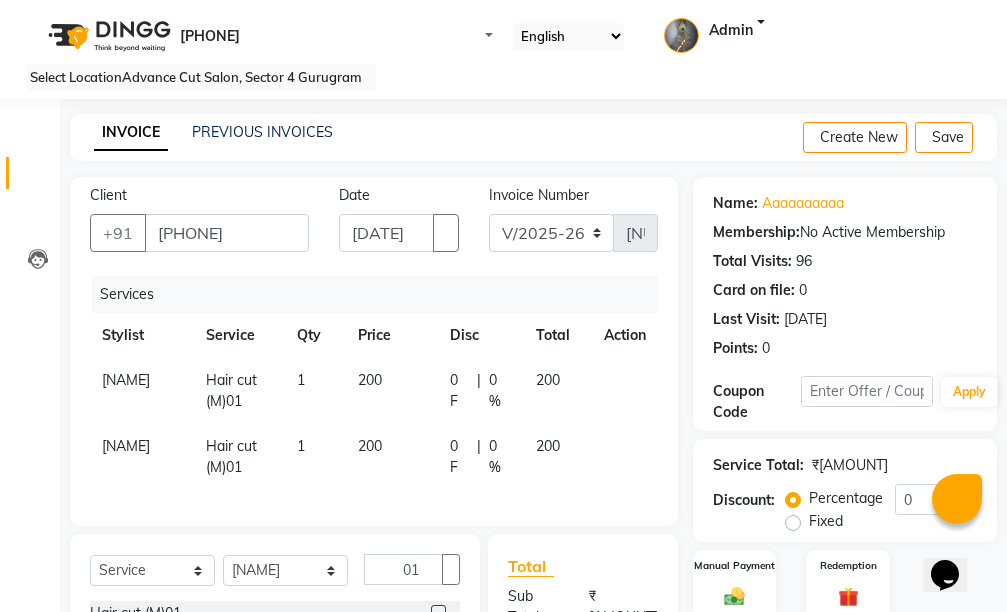 click at bounding box center [612, 370] 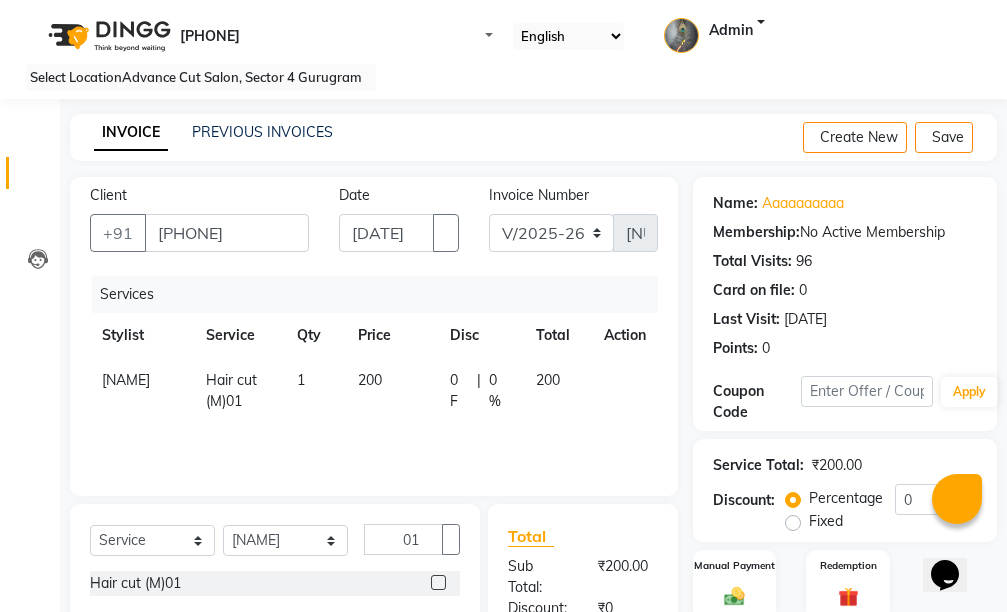 scroll, scrollTop: 239, scrollLeft: 0, axis: vertical 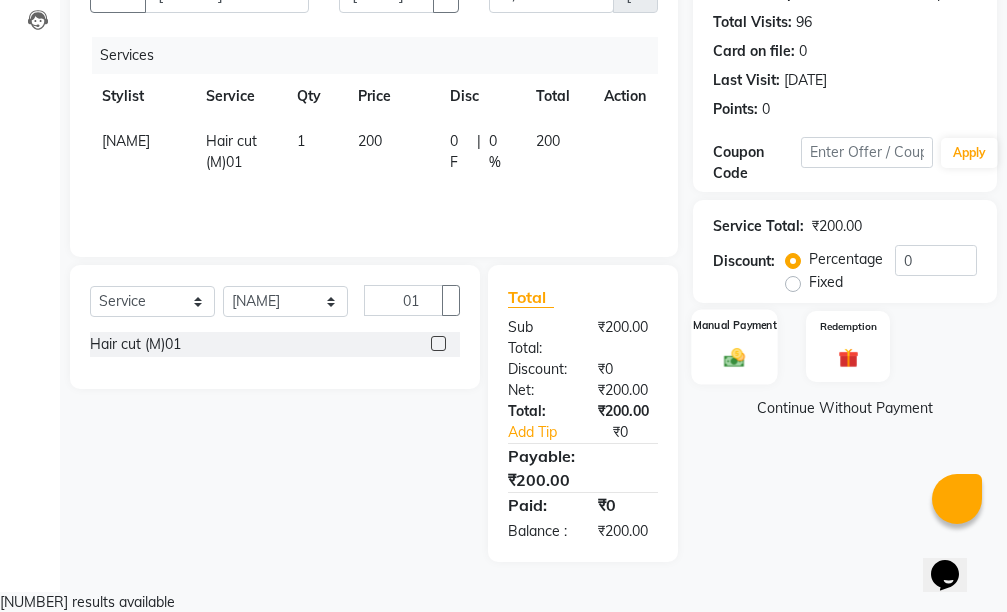 click at bounding box center (735, 357) 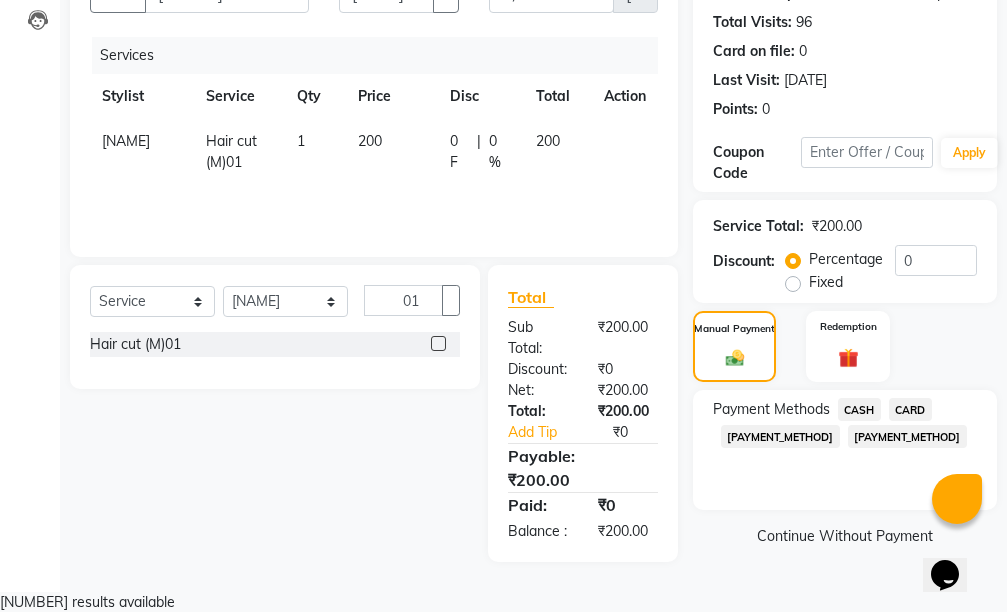 click on "[PAYMENT_METHOD]" at bounding box center (859, 409) 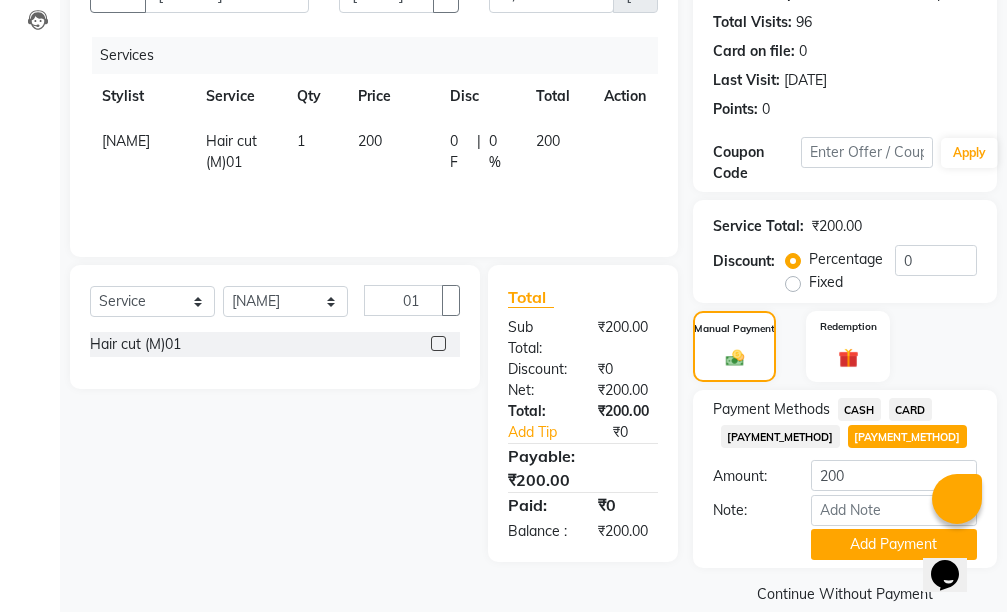 scroll, scrollTop: 271, scrollLeft: 0, axis: vertical 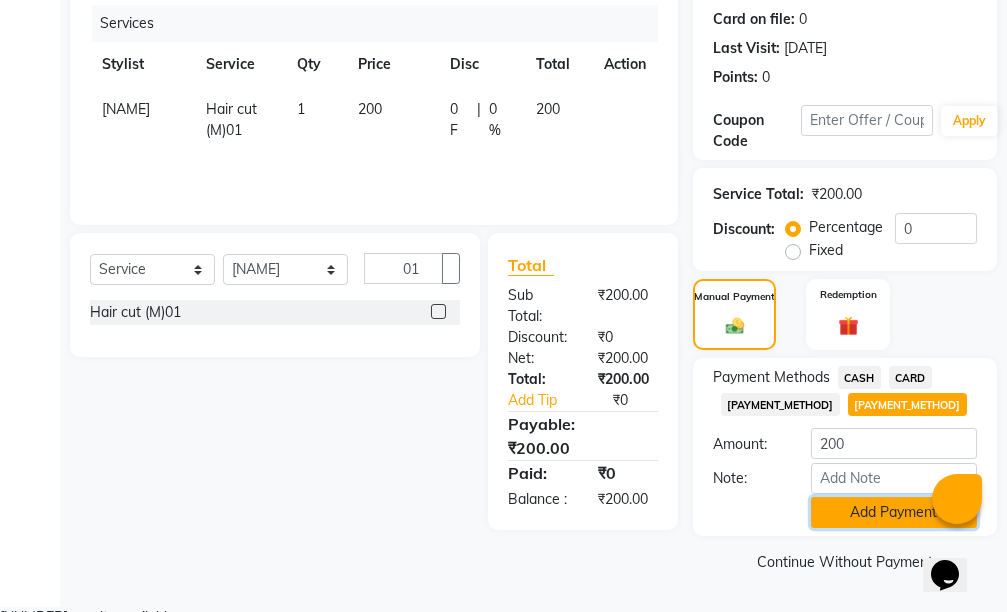 click on "Add Payment" at bounding box center (894, 512) 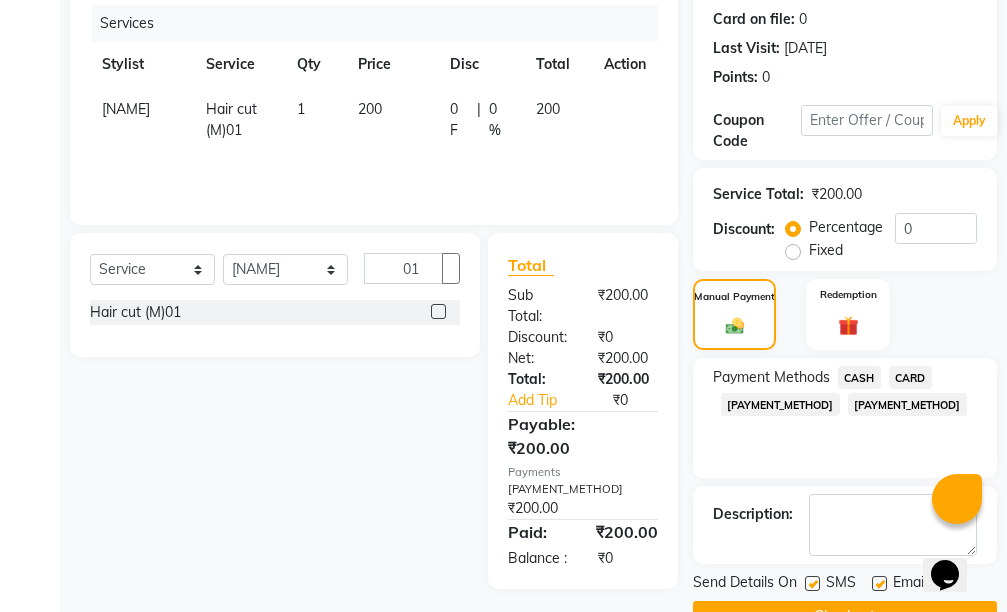 scroll, scrollTop: 328, scrollLeft: 0, axis: vertical 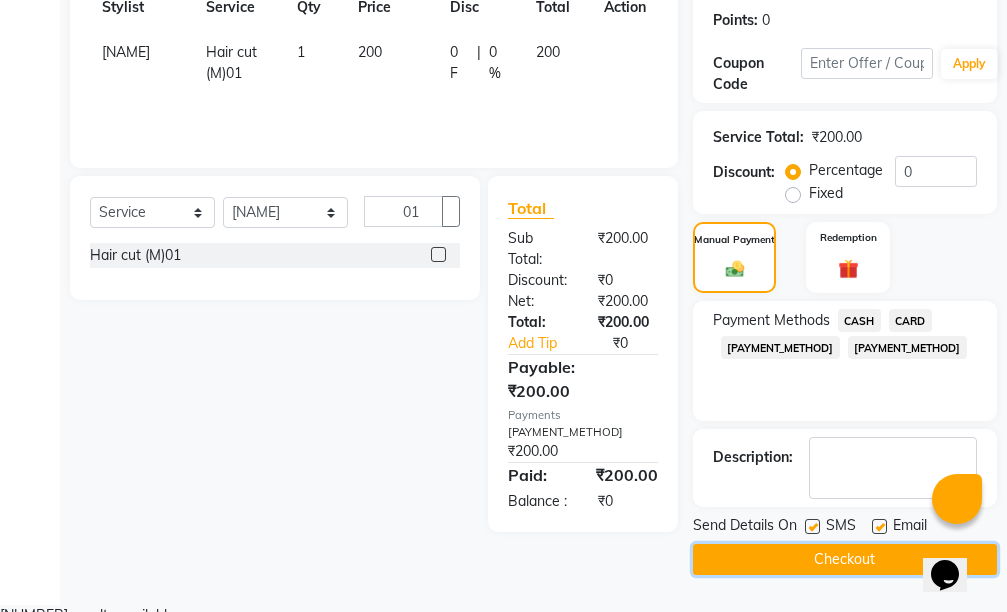 click on "Checkout" at bounding box center [845, 559] 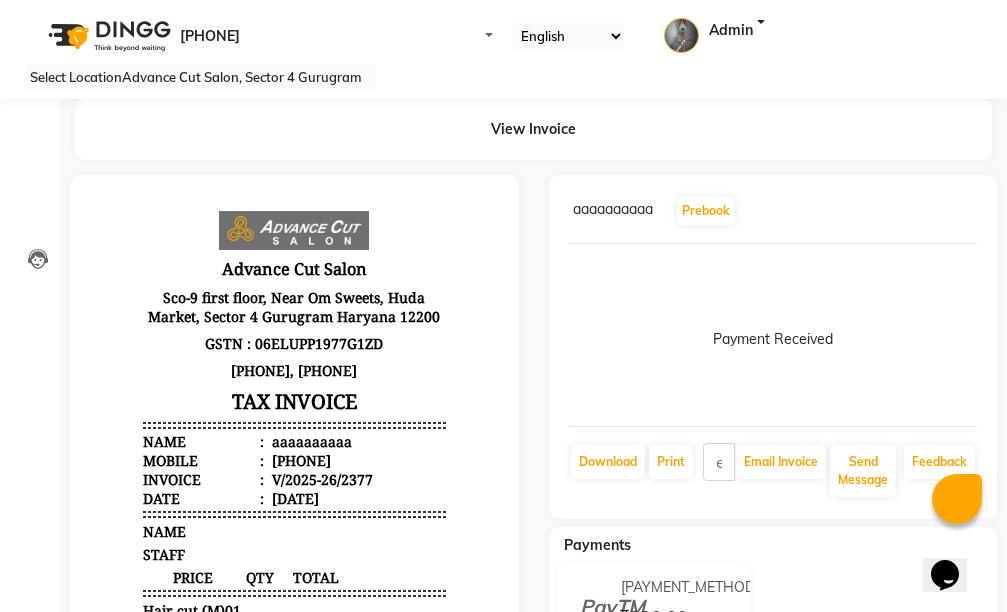 scroll, scrollTop: 287, scrollLeft: 0, axis: vertical 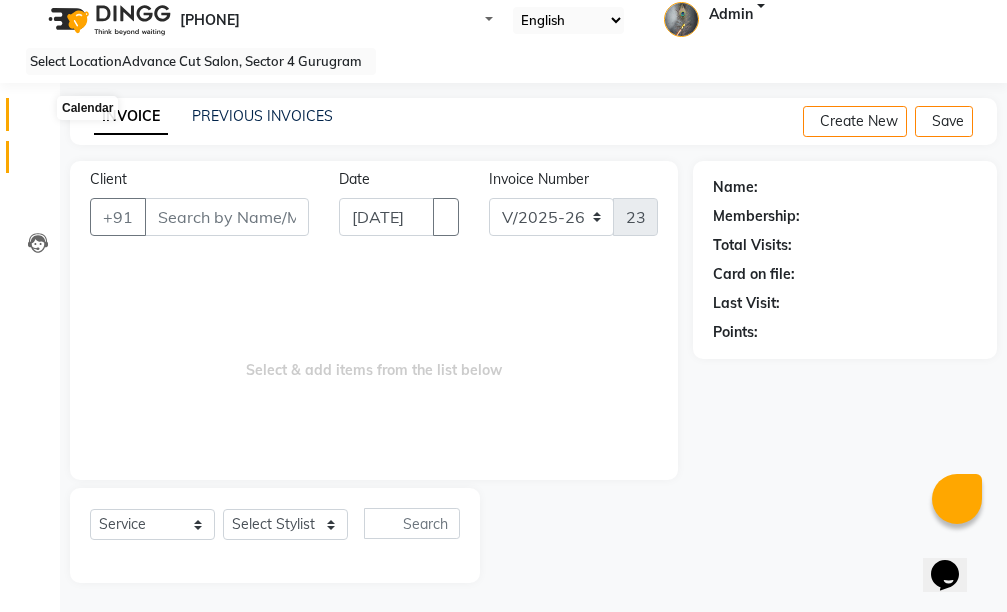 click at bounding box center [37, 119] 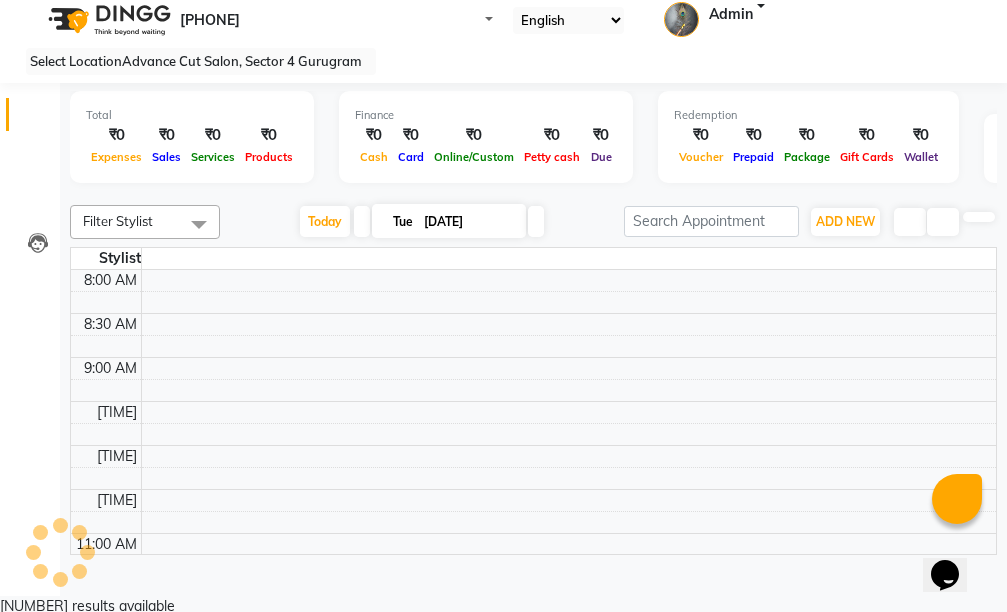 scroll, scrollTop: 0, scrollLeft: 0, axis: both 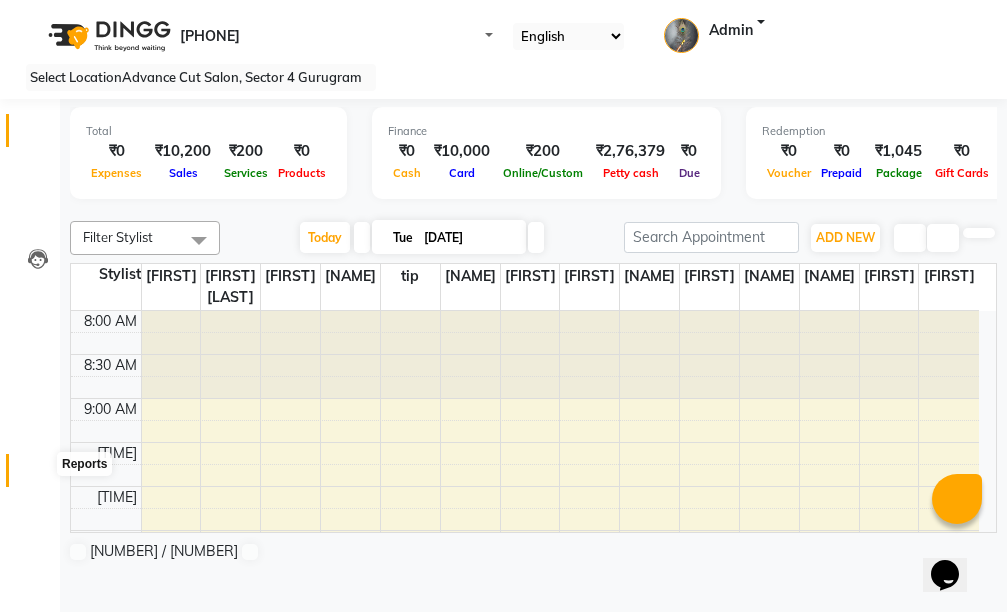 click at bounding box center [37, 475] 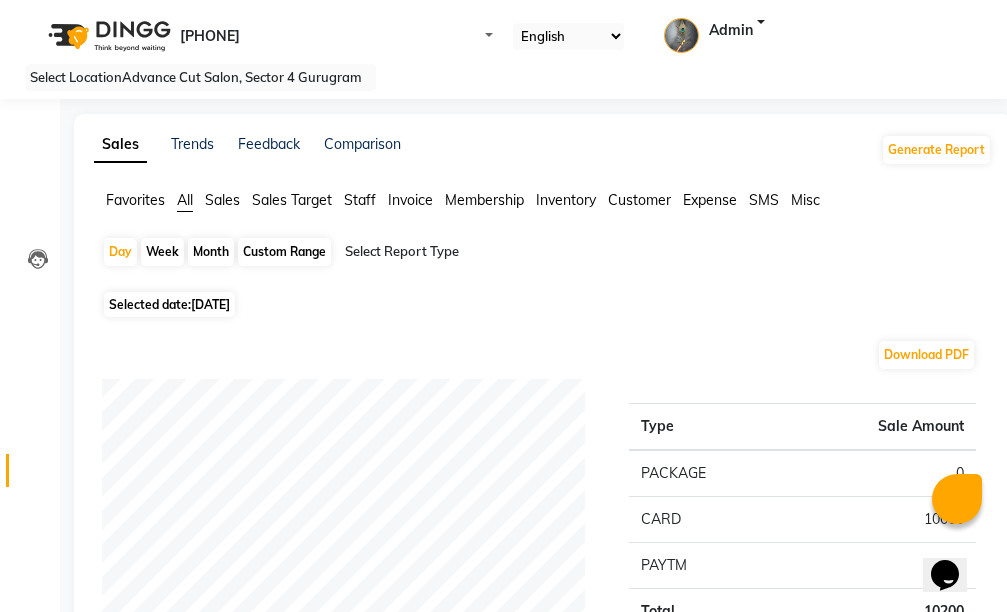 click on "Selected date:  [DATE]" at bounding box center (169, 304) 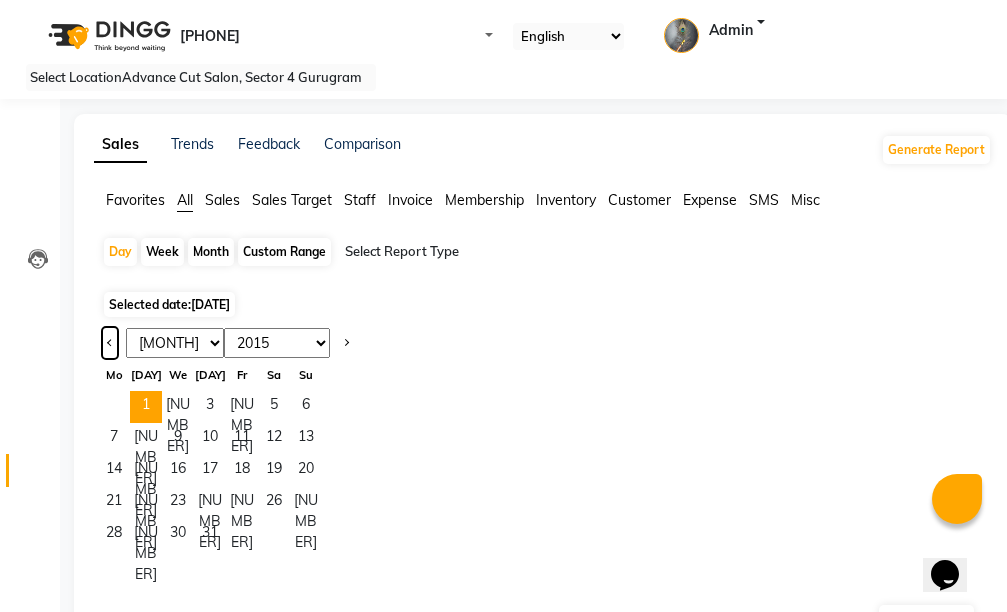 click at bounding box center (110, 341) 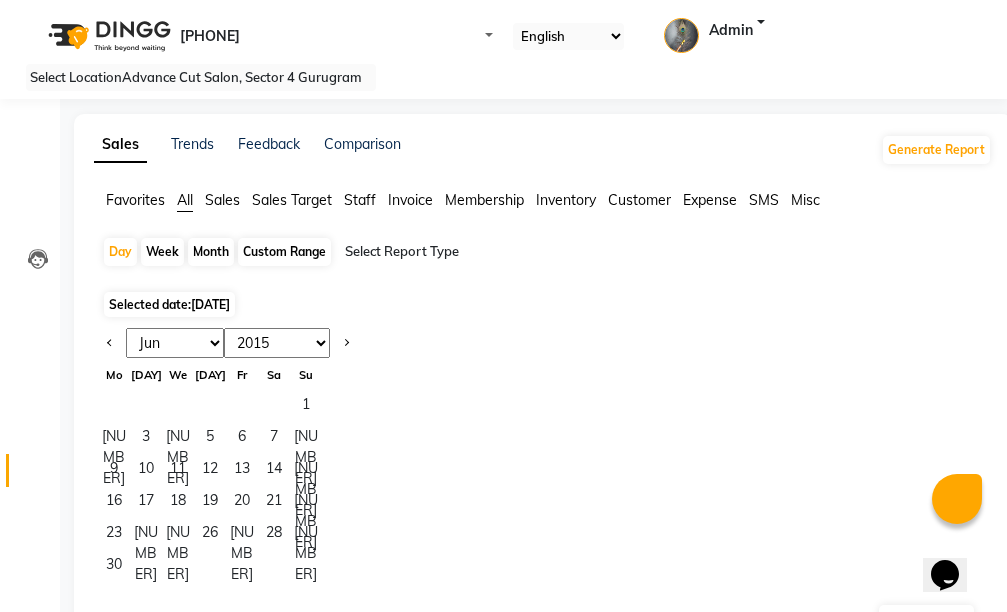 click on "Custom Range" at bounding box center [284, 252] 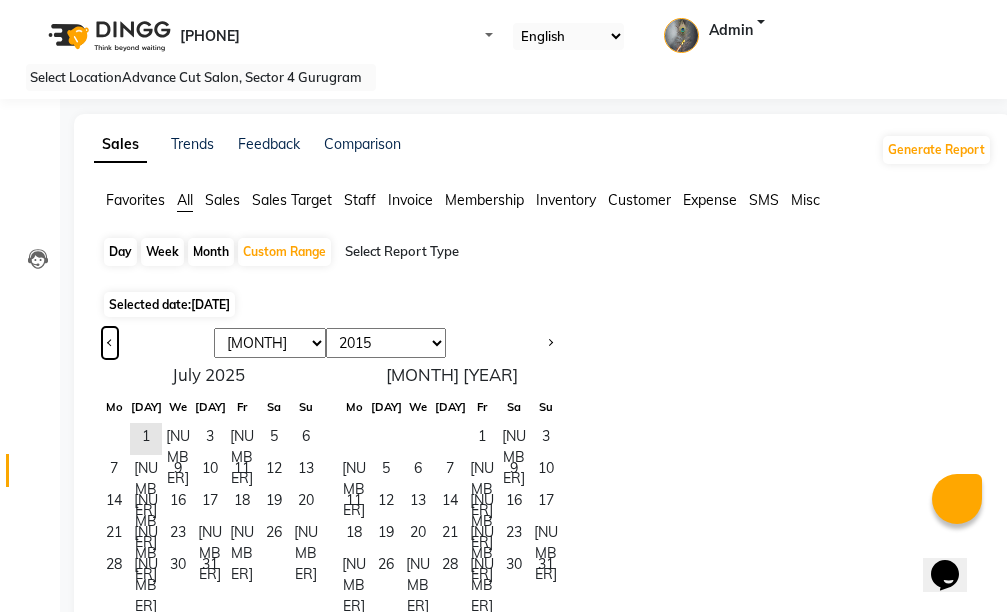click at bounding box center (110, 343) 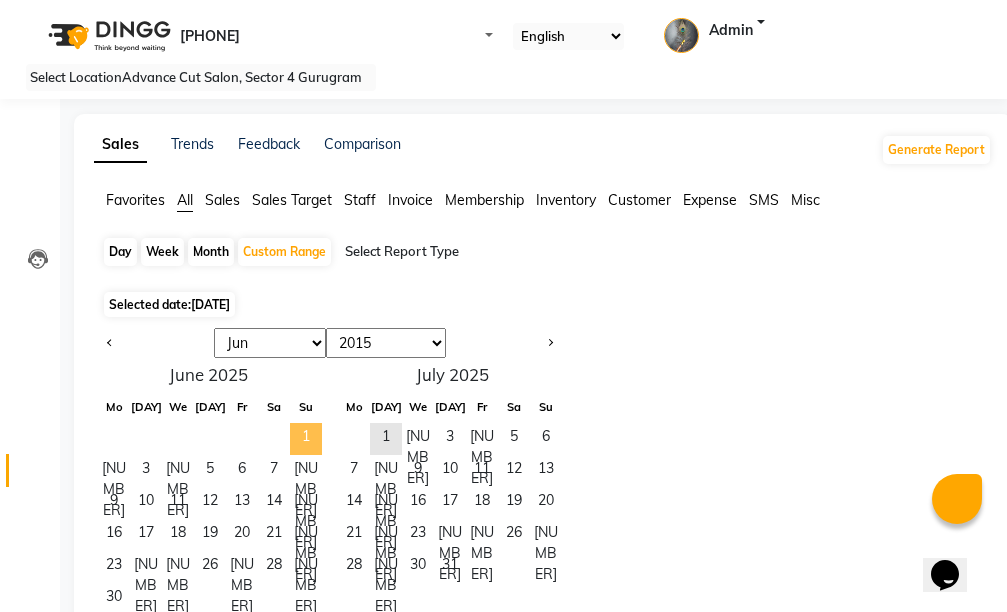 click on "1" at bounding box center [306, 439] 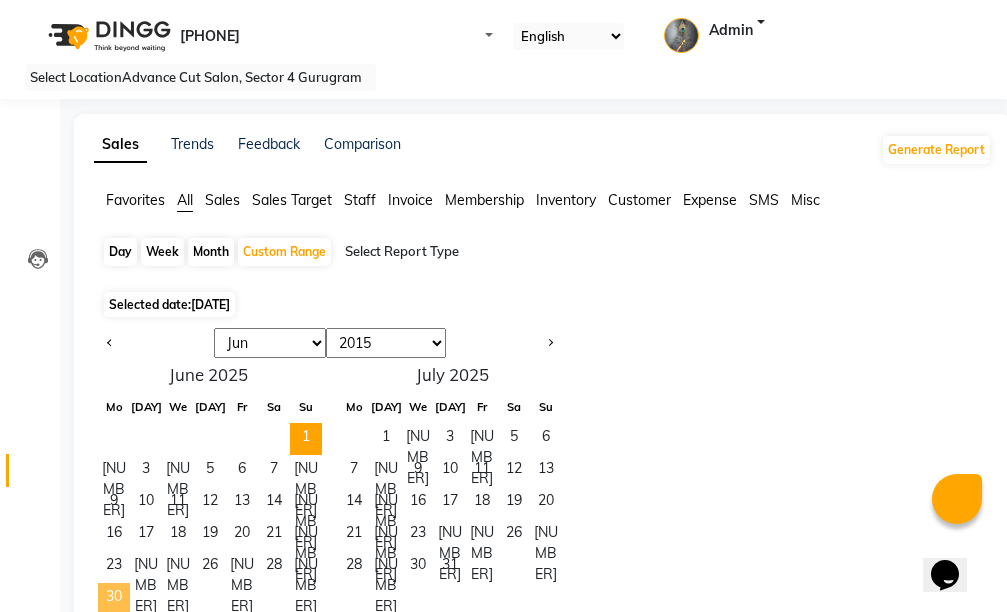 click on "30" at bounding box center (114, 599) 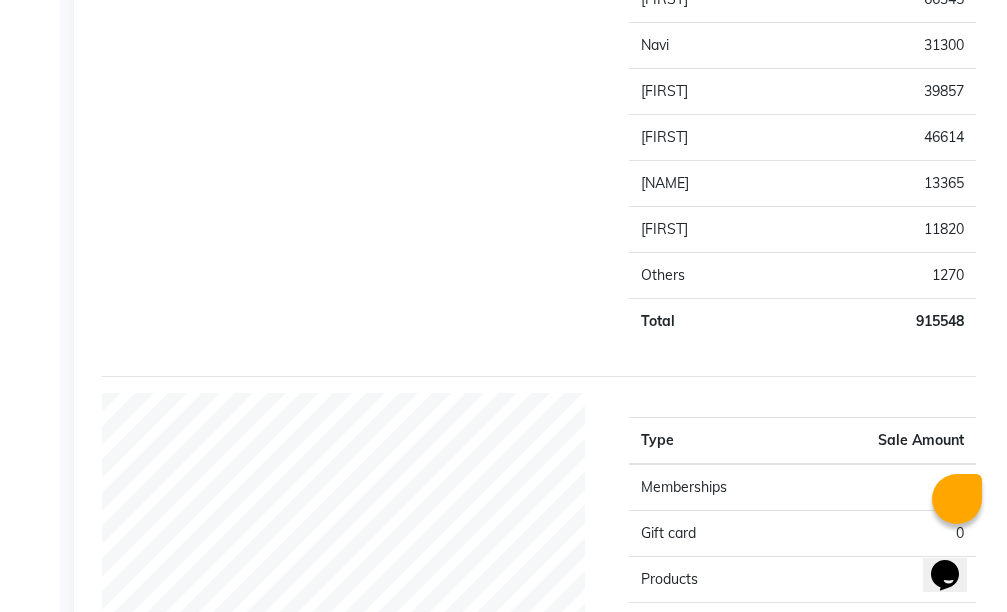 scroll, scrollTop: 700, scrollLeft: 0, axis: vertical 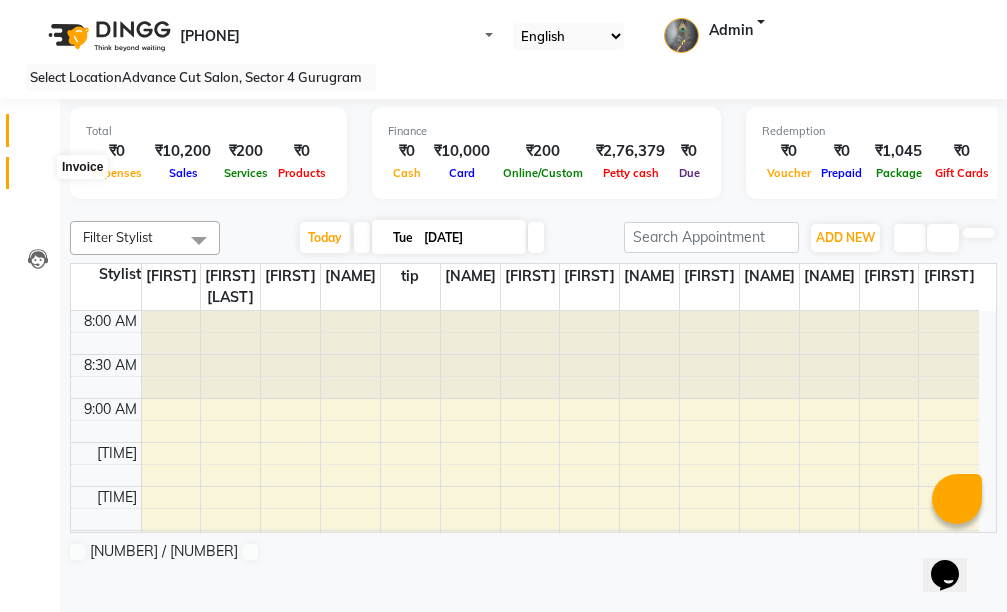 click at bounding box center [38, 178] 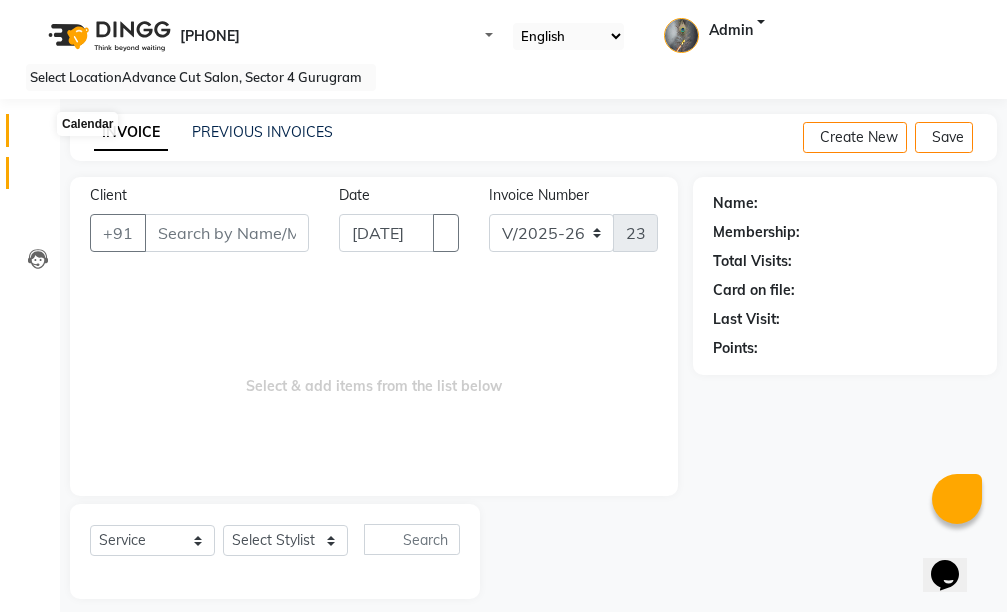 click at bounding box center [38, 135] 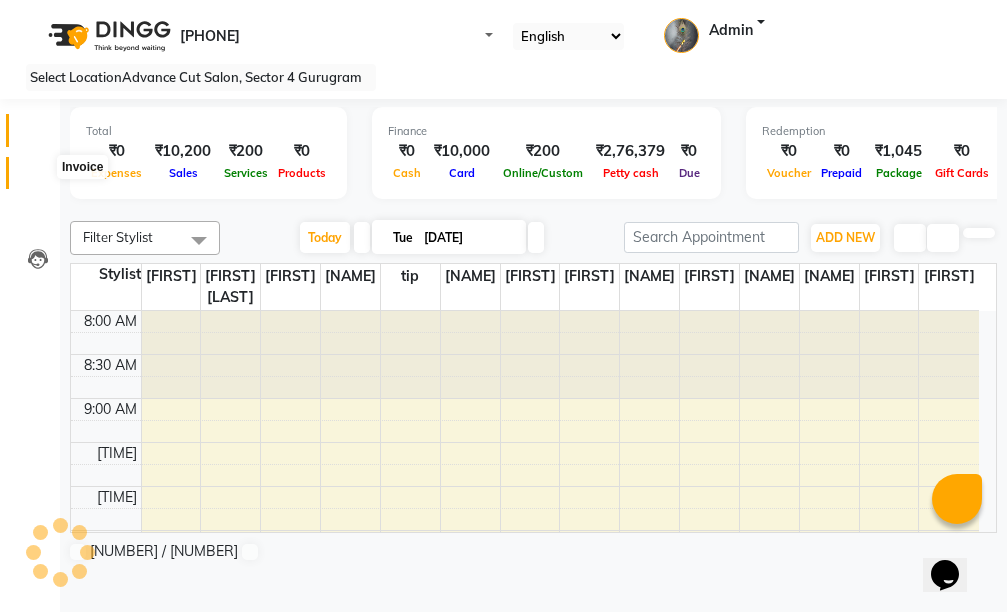 scroll, scrollTop: 0, scrollLeft: 0, axis: both 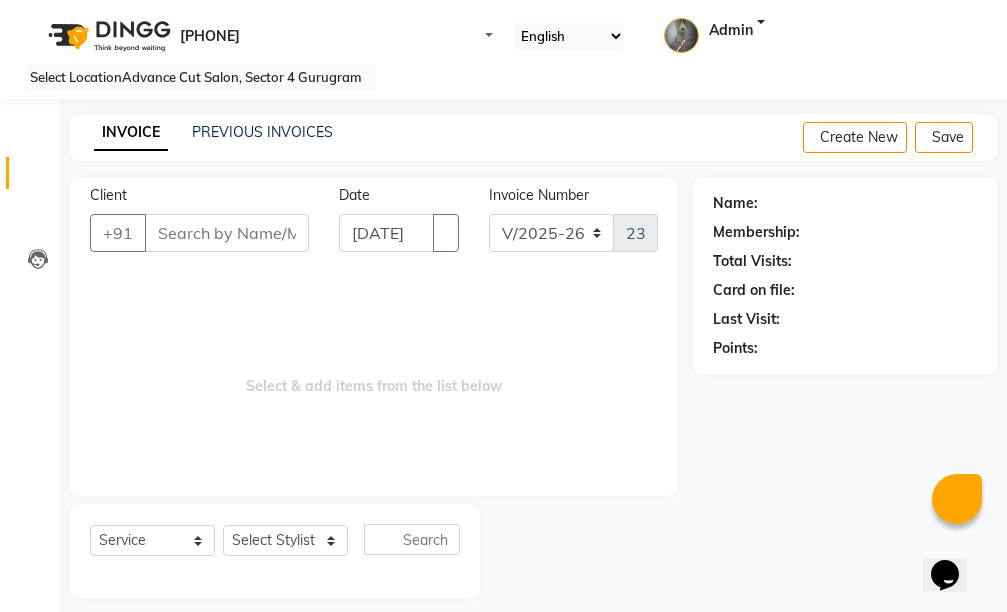 click on "Calendar" at bounding box center (30, 130) 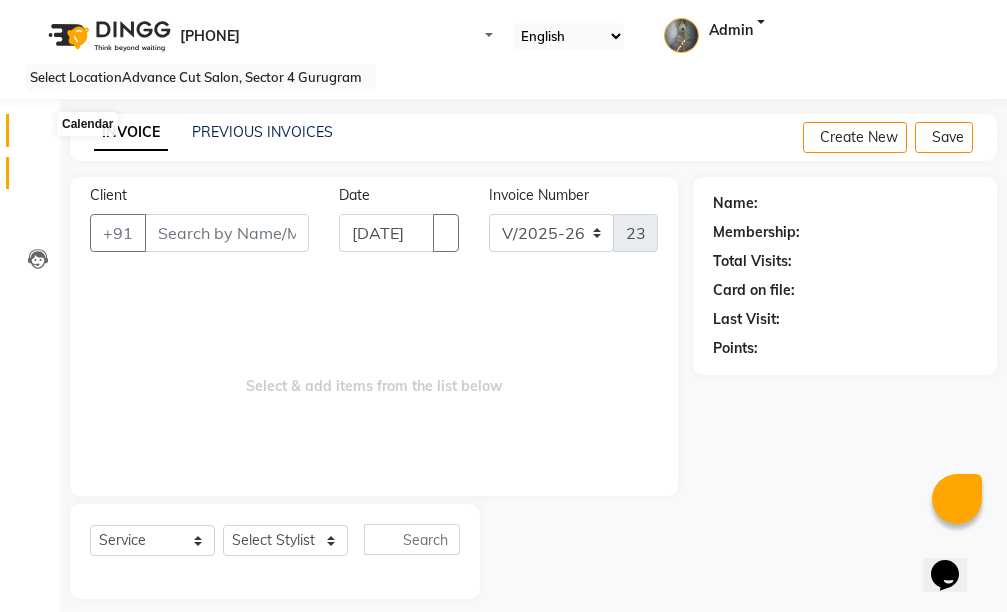 click at bounding box center [37, 135] 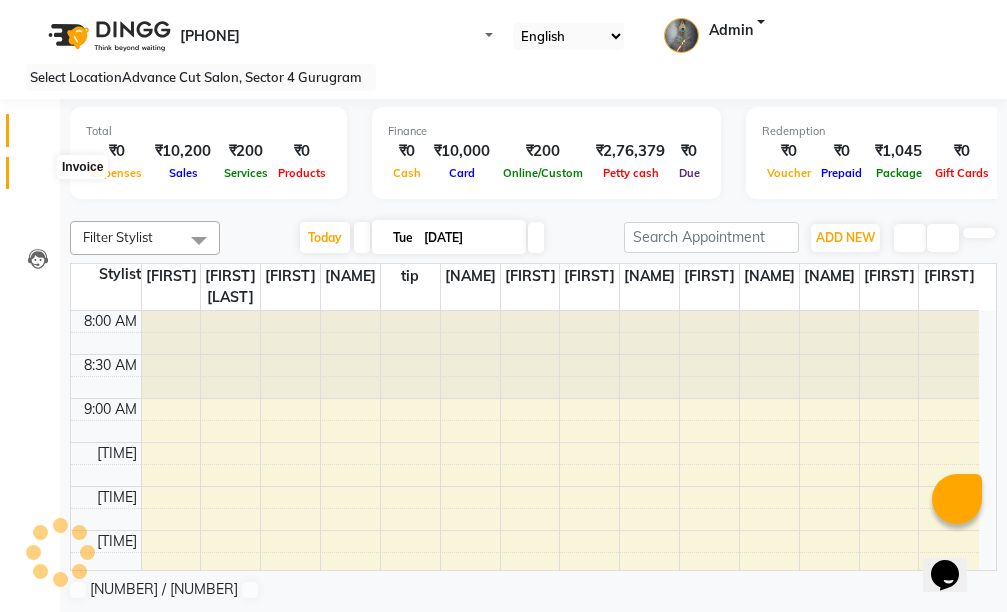 click at bounding box center (38, 178) 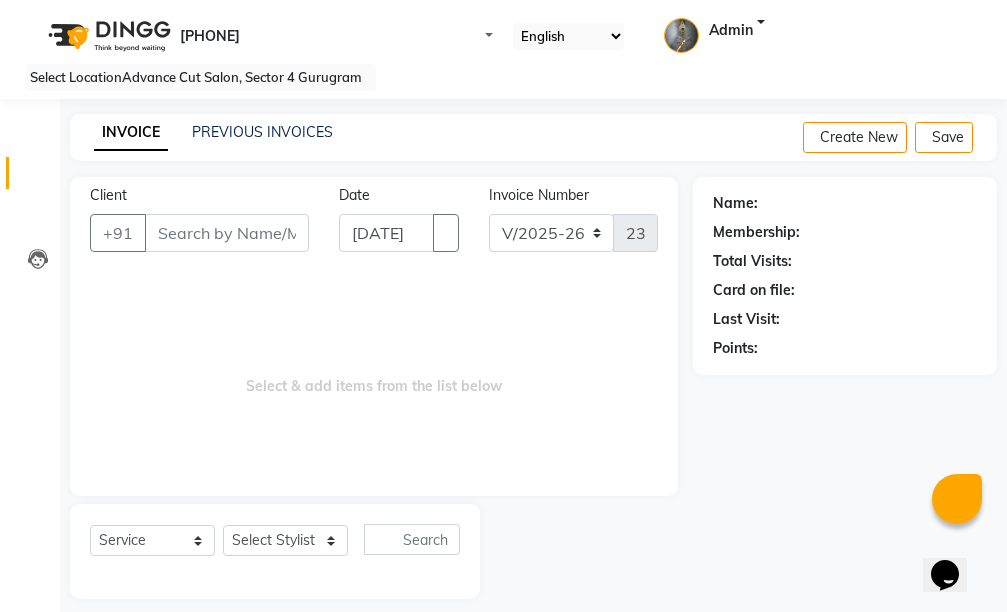 click on "Client" at bounding box center (227, 233) 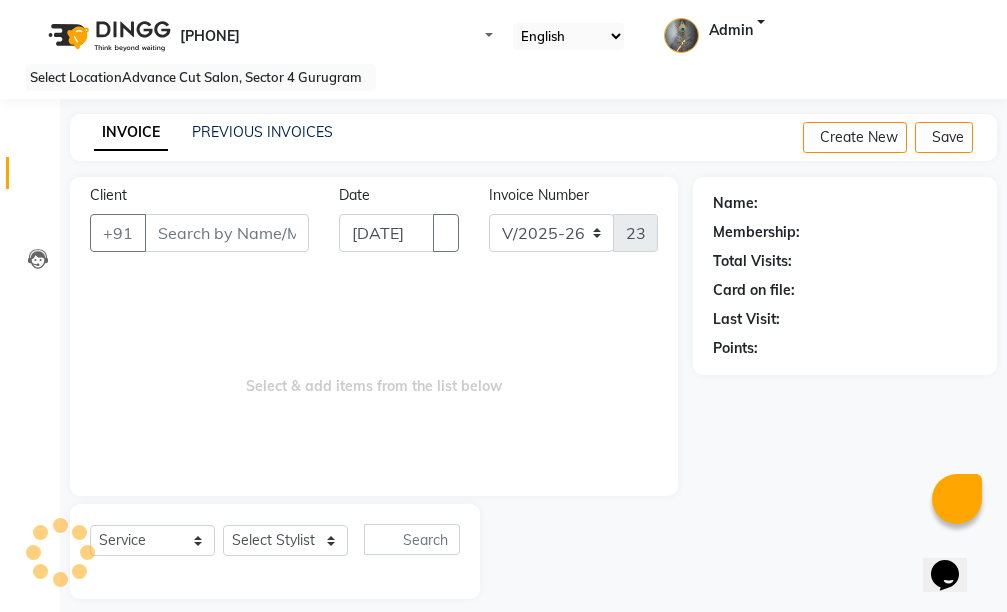 click on "Client" at bounding box center [227, 233] 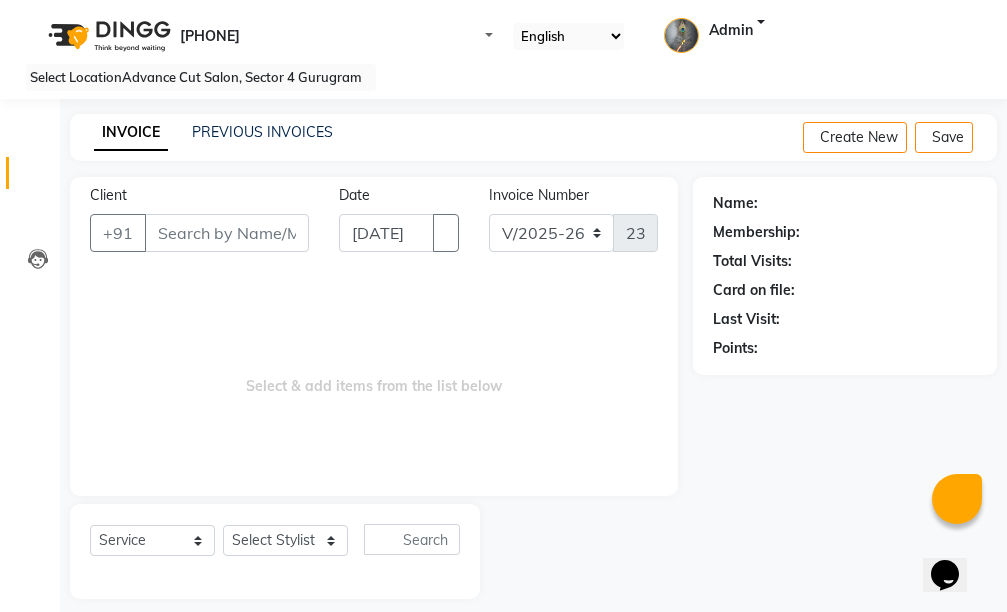 click on "Client" at bounding box center [227, 233] 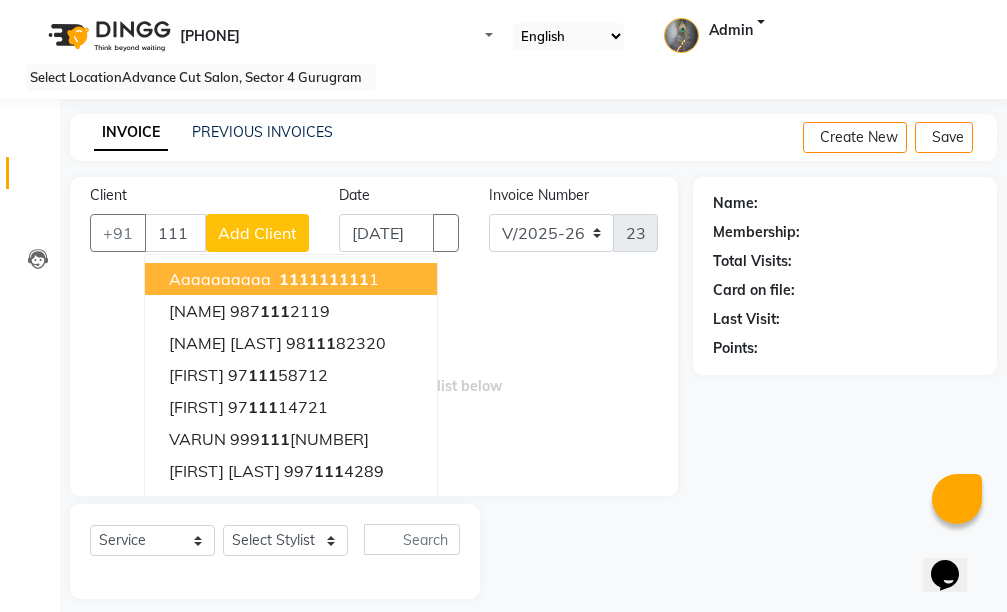 click on "aaaaaaaaaa" at bounding box center (220, 279) 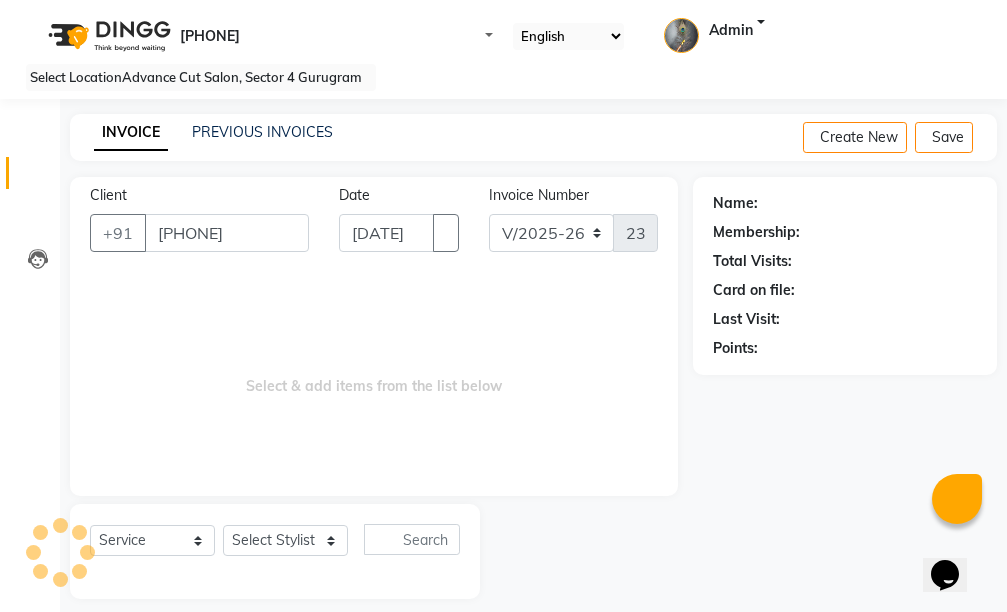 type on "[PHONE]" 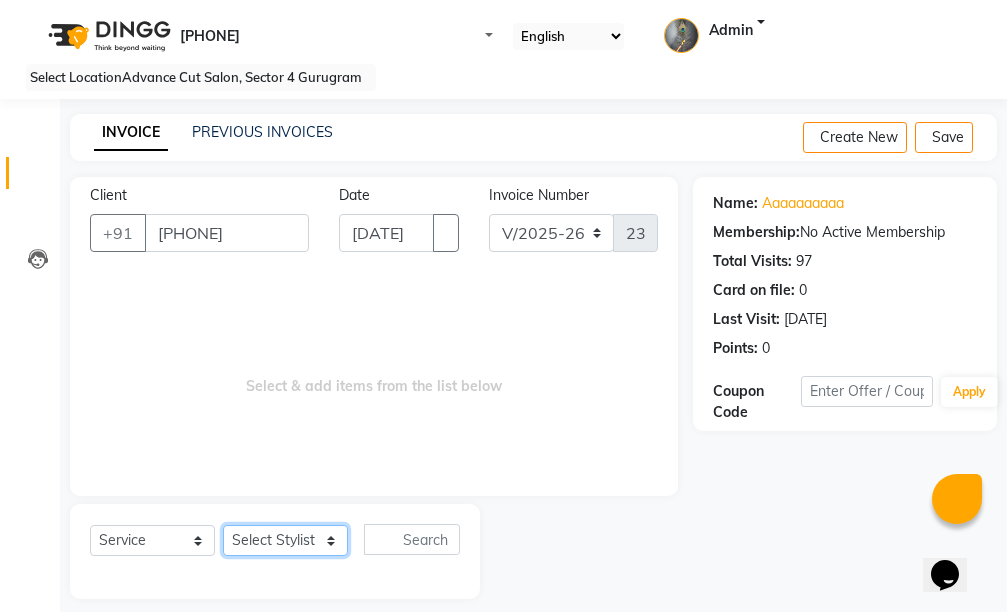 click on "Select Stylist Admin chahit COUNTOR gourav hardeep mamta manisha MONISH navi NOSHAD ALI purvi sachin shatnam sunny tip" at bounding box center [285, 540] 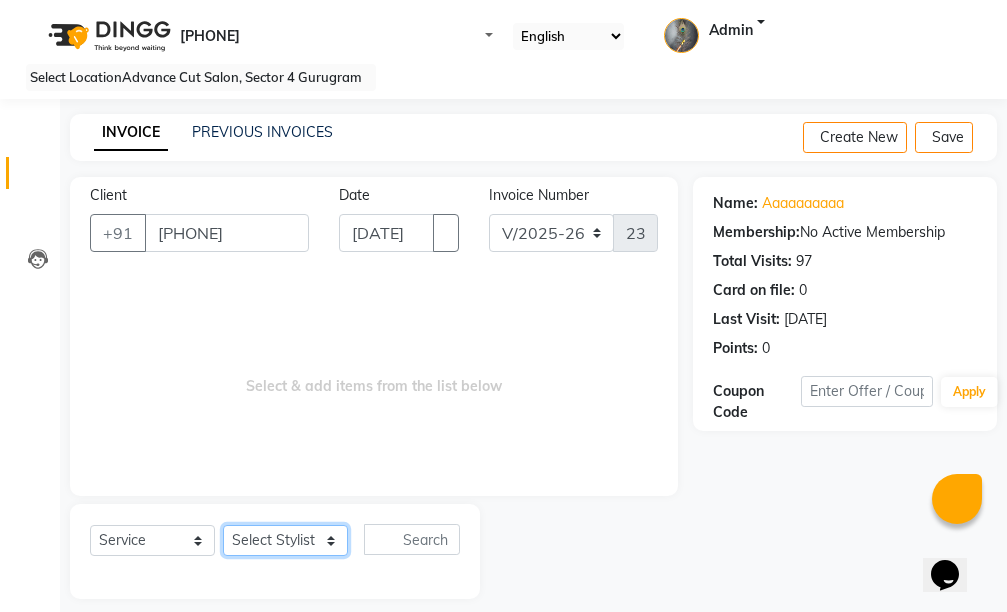 select on "38522" 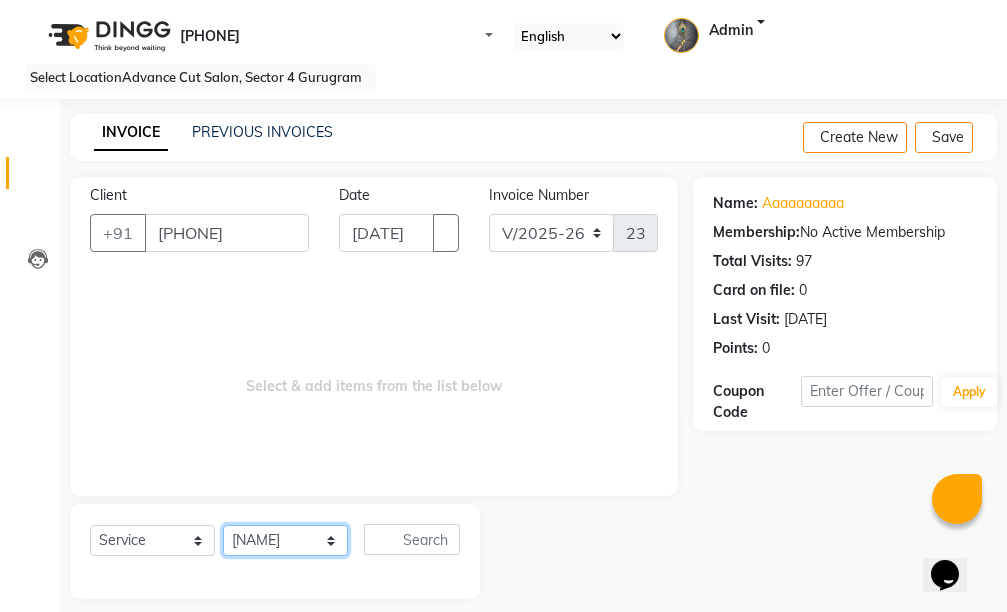 click on "Select Stylist Admin chahit COUNTOR gourav hardeep mamta manisha MONISH navi NOSHAD ALI purvi sachin shatnam sunny tip" at bounding box center (285, 540) 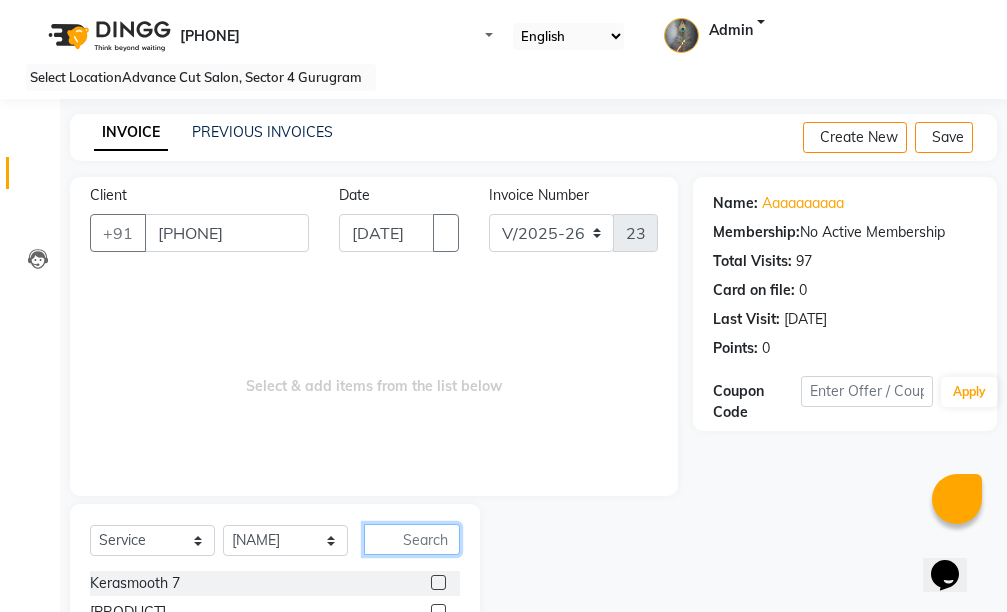 click at bounding box center (412, 539) 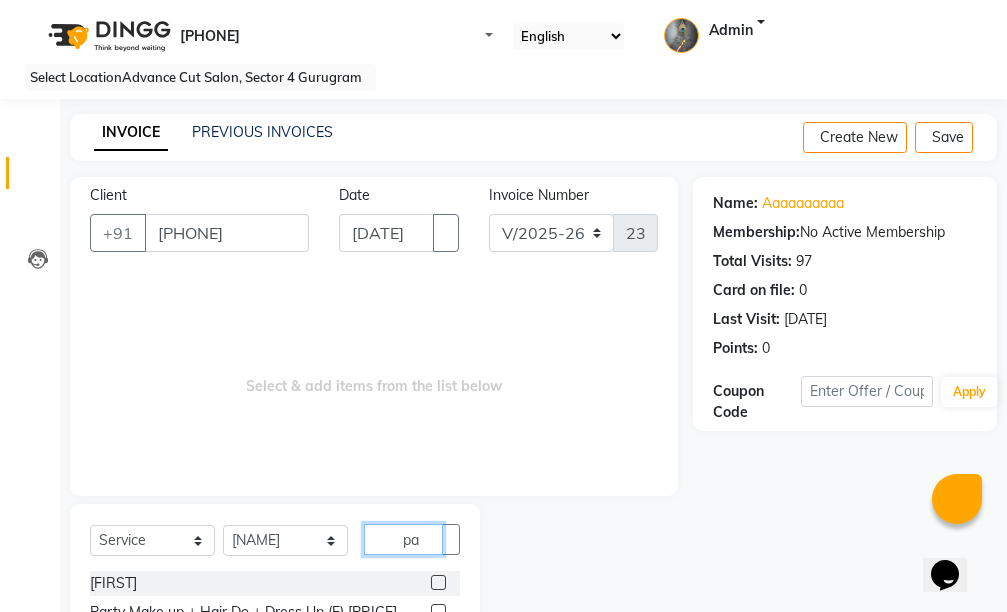 scroll, scrollTop: 200, scrollLeft: 0, axis: vertical 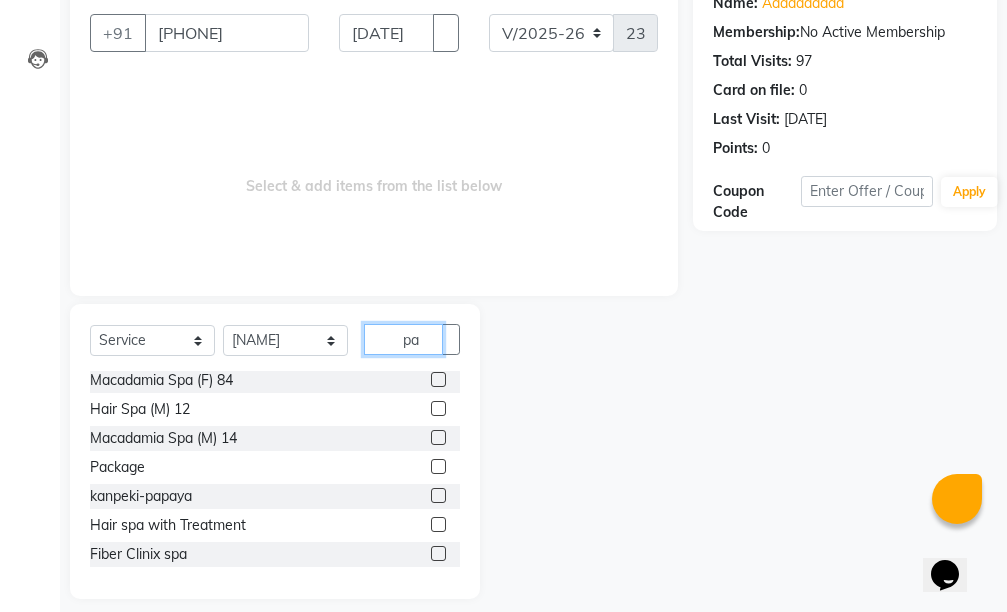 type on "pa" 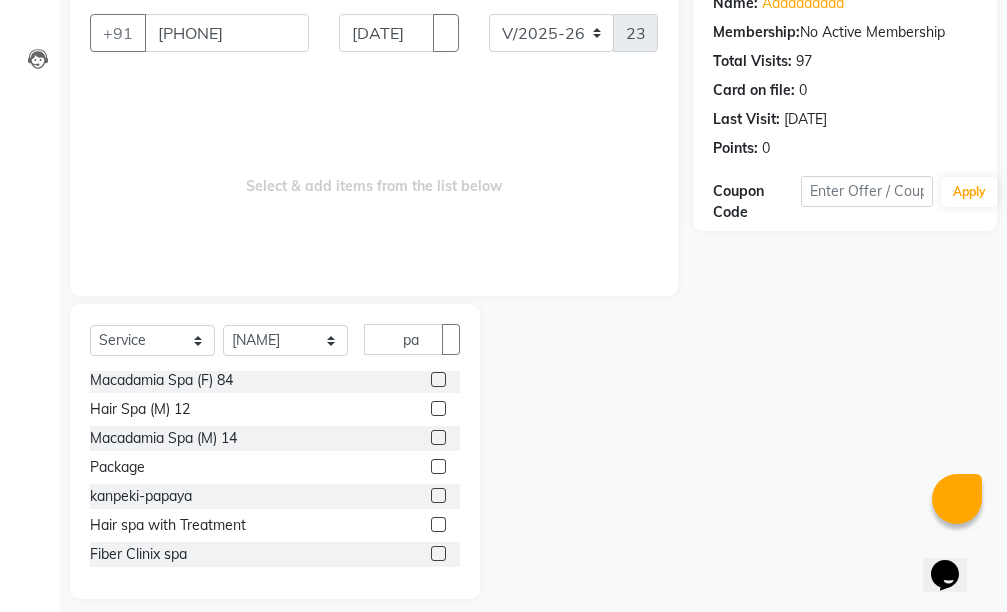 click at bounding box center [438, 466] 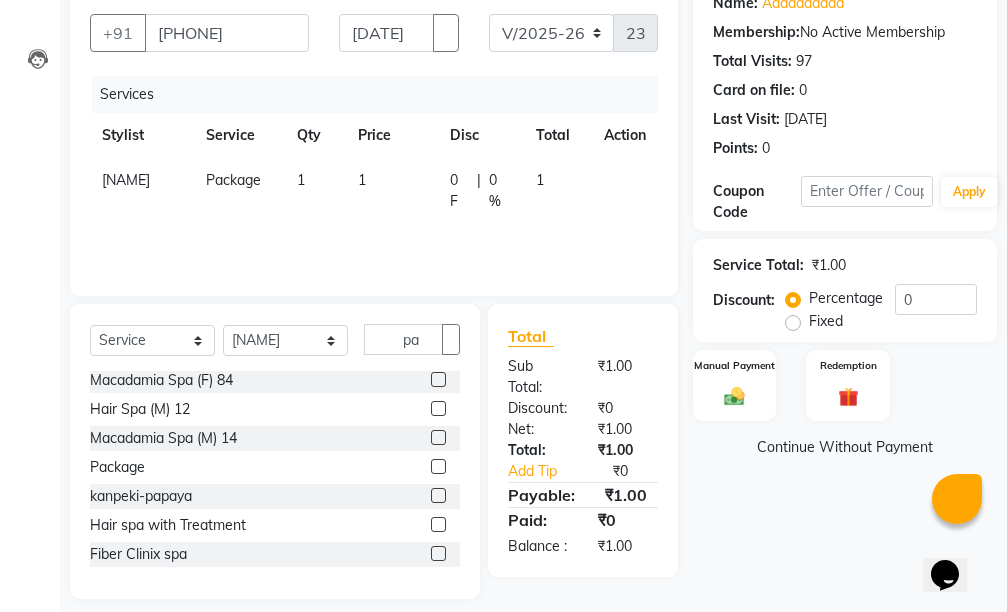 click on "1" at bounding box center [558, 191] 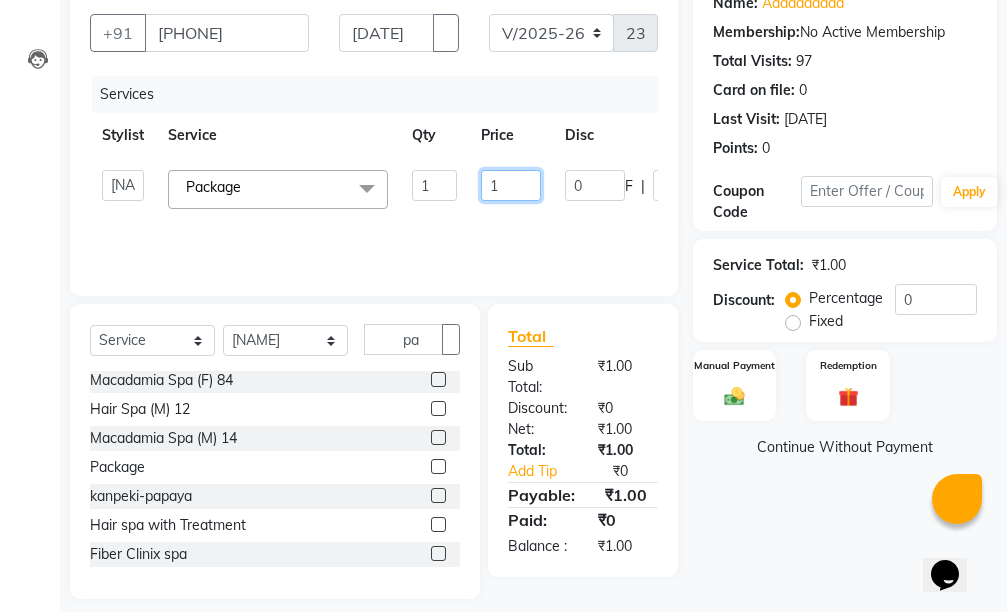 click on "1" at bounding box center (434, 185) 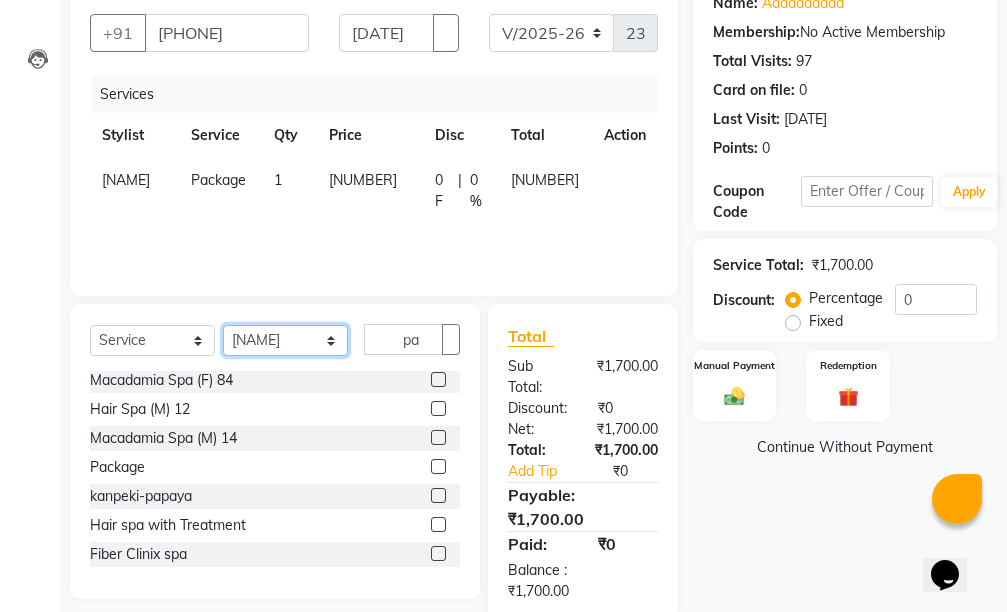 click on "Select Stylist Admin chahit COUNTOR gourav hardeep mamta manisha MONISH navi NOSHAD ALI purvi sachin shatnam sunny tip" at bounding box center [285, 340] 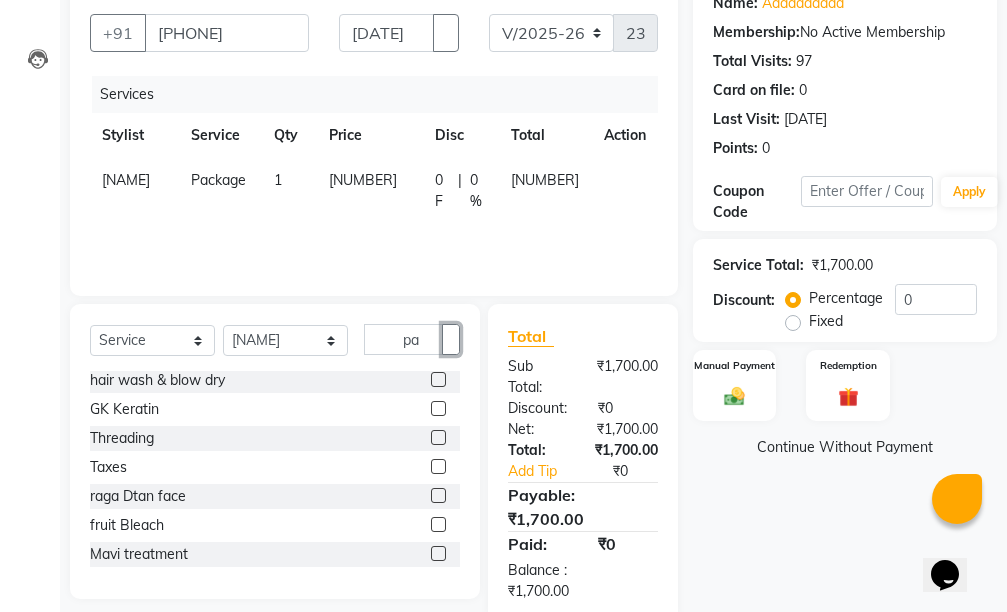 drag, startPoint x: 447, startPoint y: 338, endPoint x: 435, endPoint y: 338, distance: 12 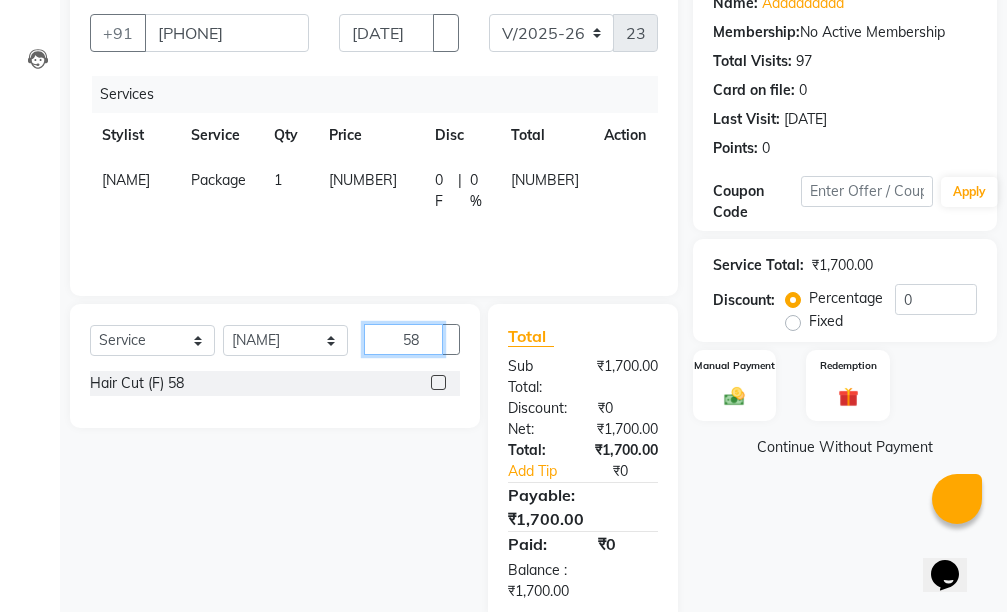scroll, scrollTop: 0, scrollLeft: 0, axis: both 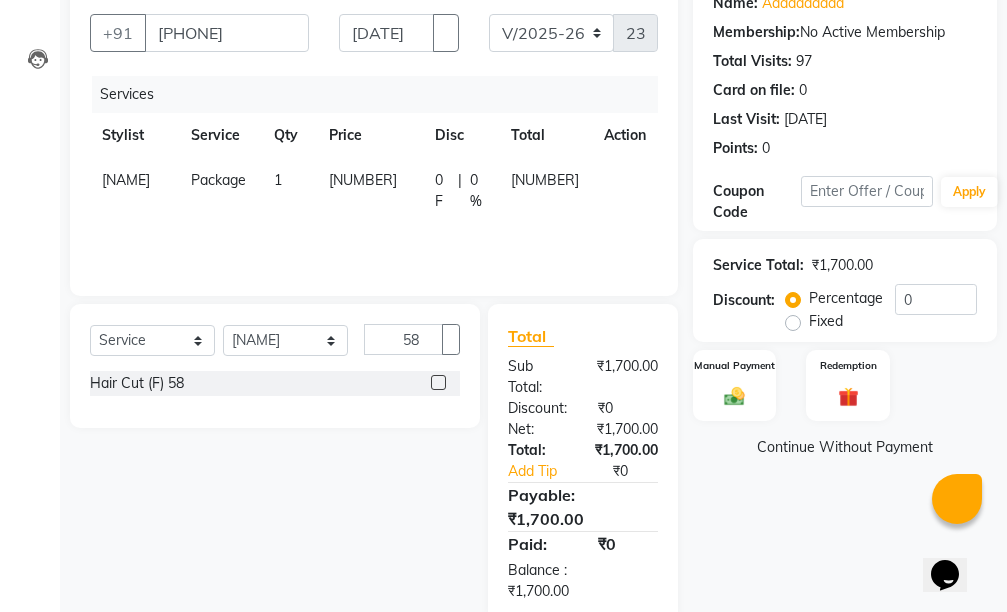drag, startPoint x: 442, startPoint y: 382, endPoint x: 419, endPoint y: 389, distance: 24.04163 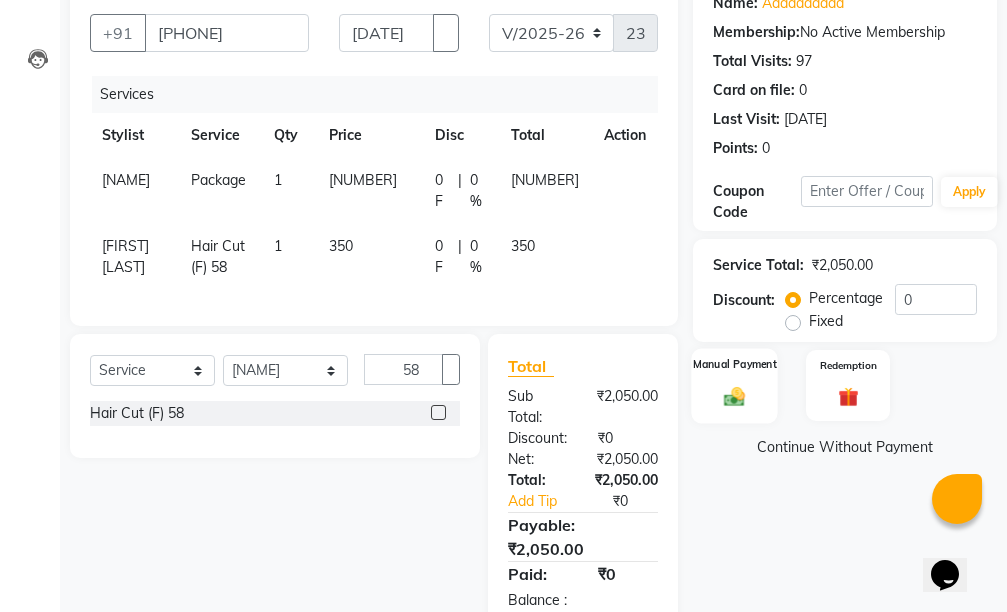 click on "Manual Payment" at bounding box center (734, 385) 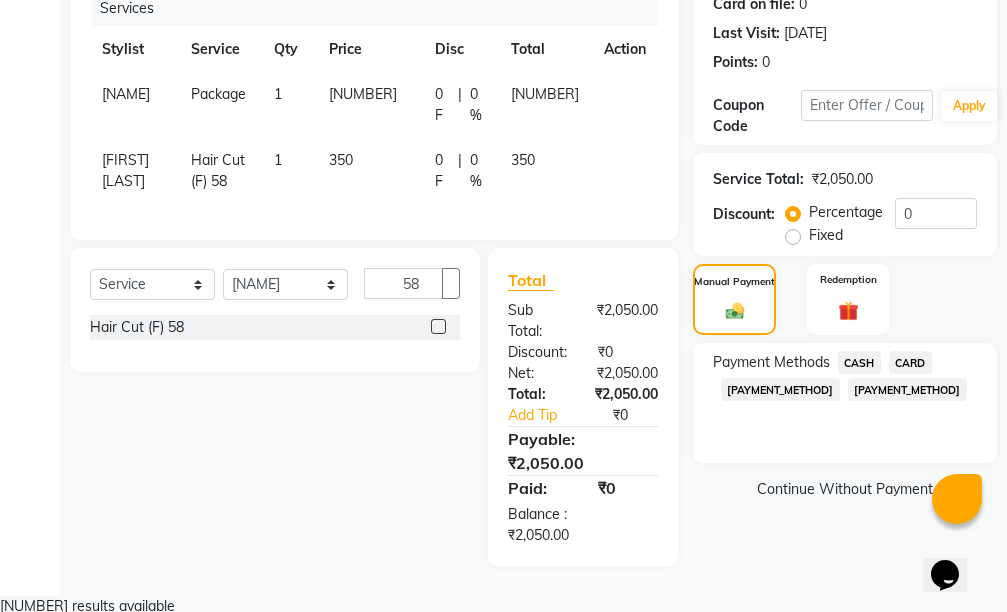 scroll, scrollTop: 186, scrollLeft: 0, axis: vertical 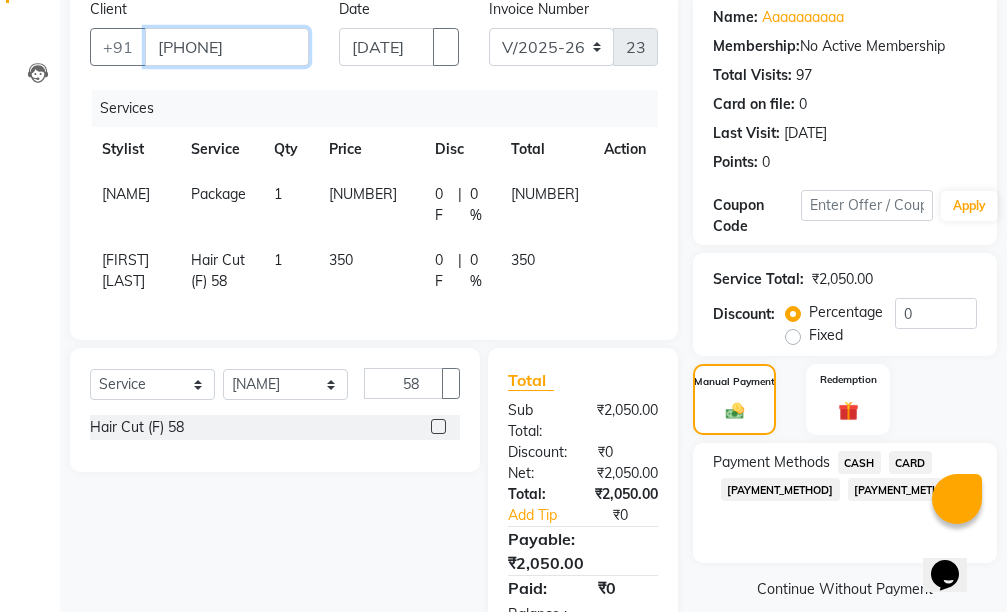 click on "[PHONE]" at bounding box center (227, 47) 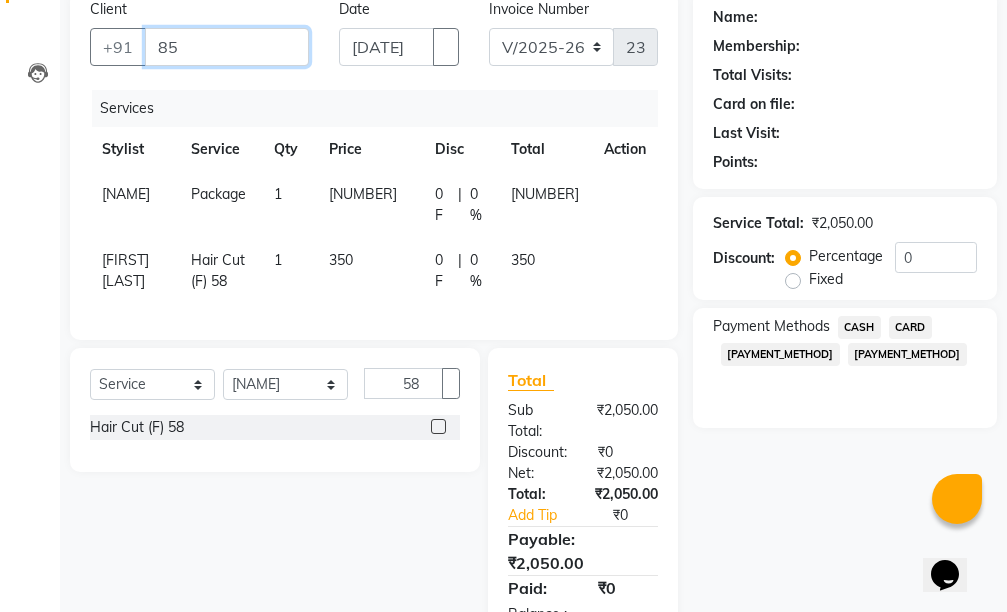 type on "[NUMBER]" 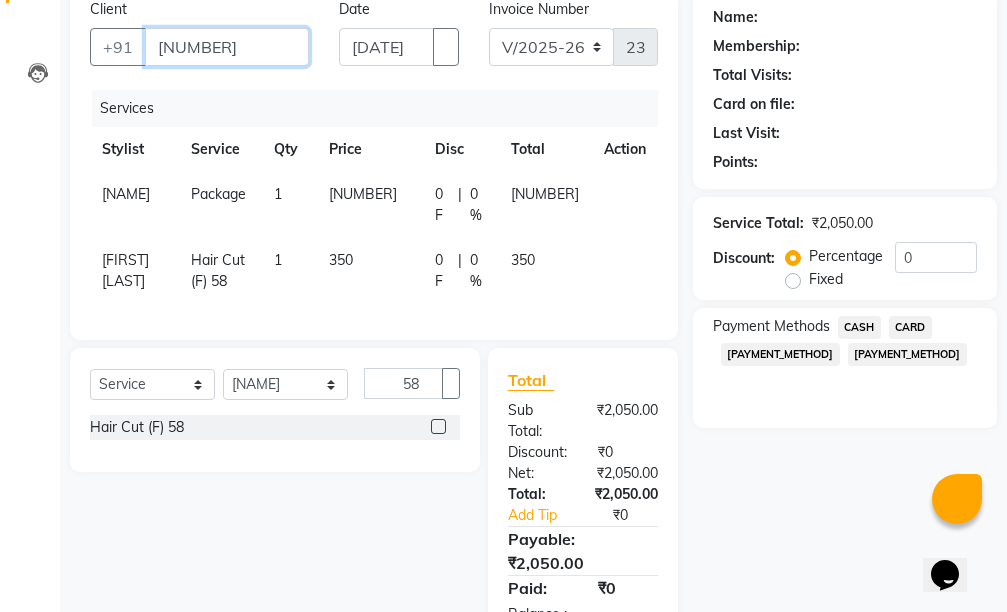 type 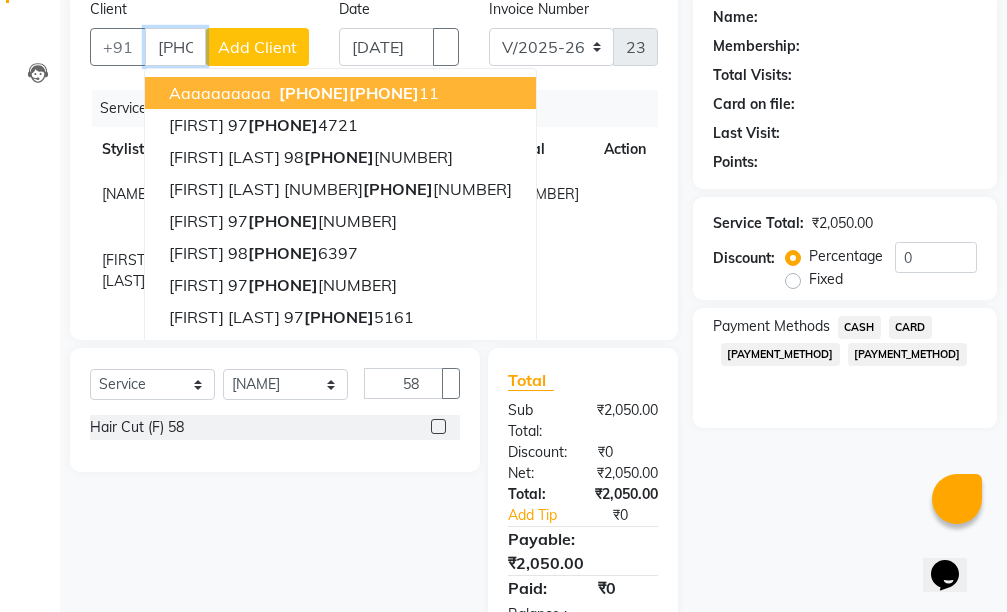 click on "[PHONE]" at bounding box center [314, 93] 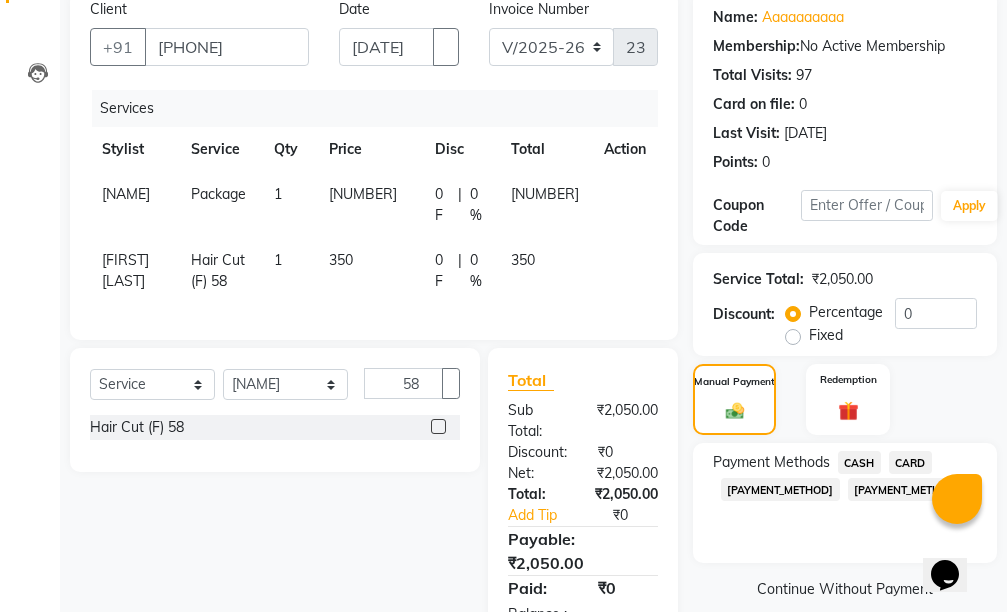 drag, startPoint x: 864, startPoint y: 471, endPoint x: 854, endPoint y: 477, distance: 11.661903 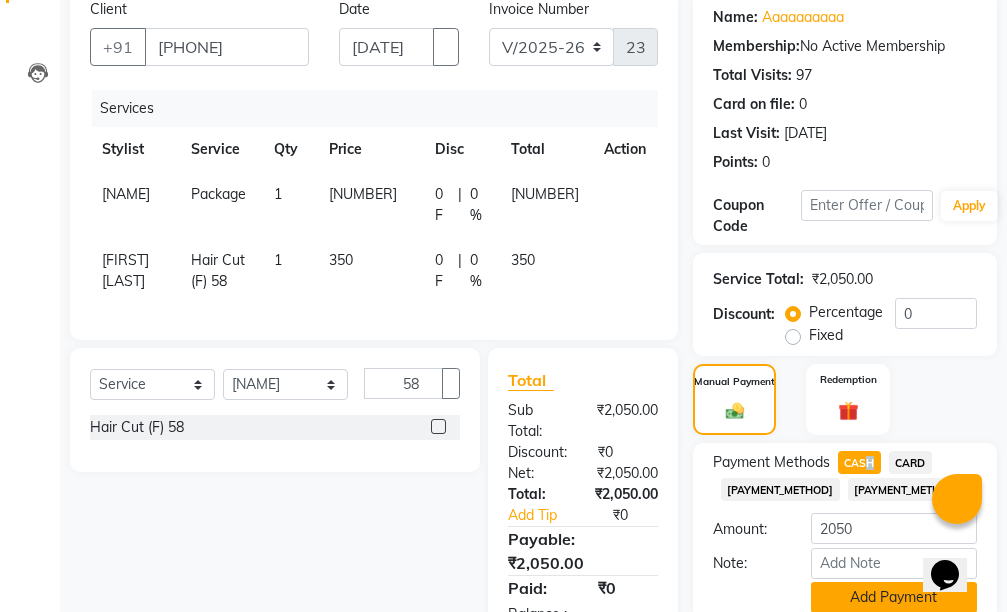 scroll, scrollTop: 286, scrollLeft: 0, axis: vertical 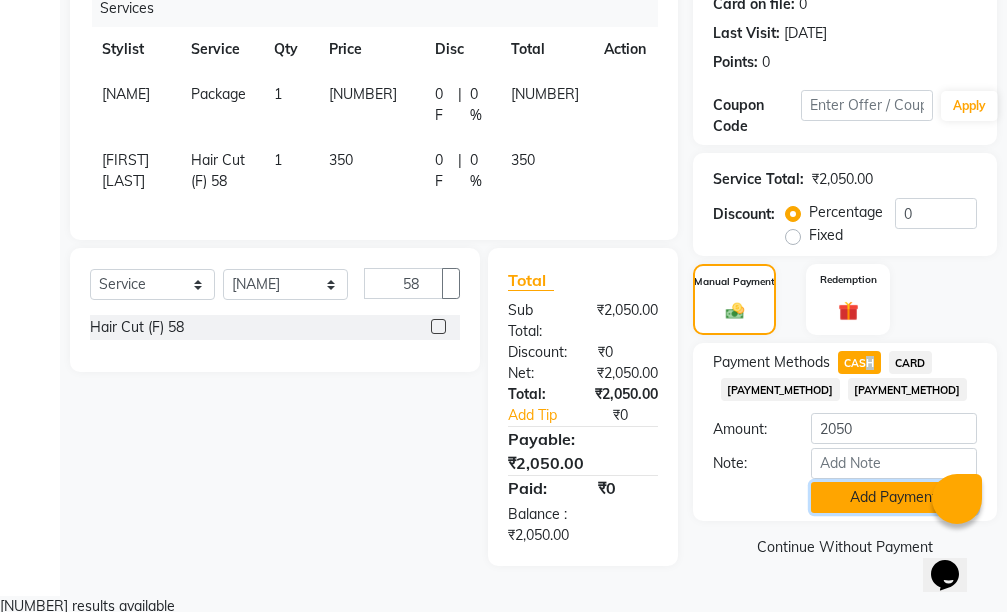 click on "Add Payment" at bounding box center [894, 497] 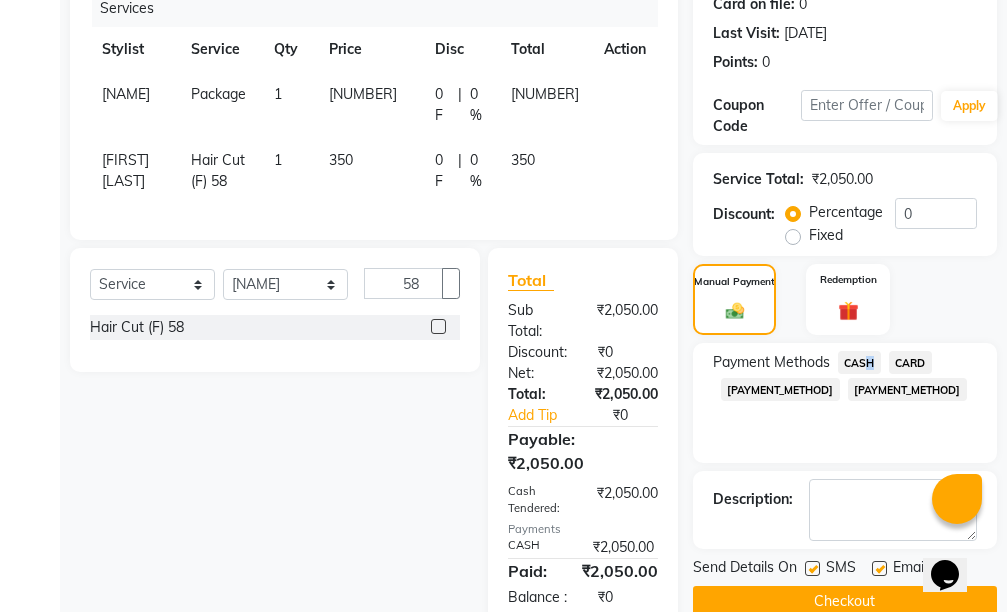 scroll, scrollTop: 390, scrollLeft: 0, axis: vertical 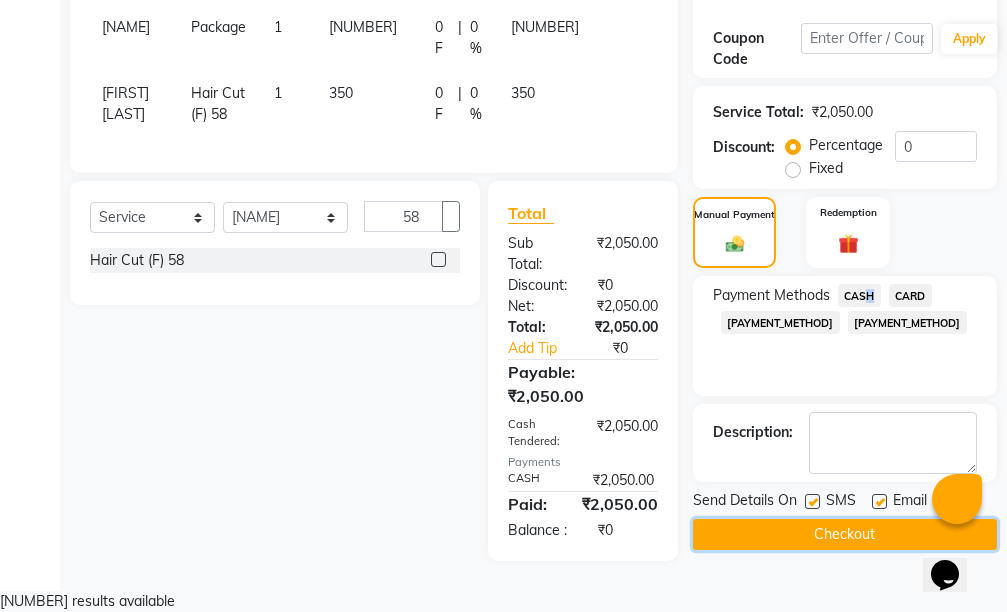 click on "Checkout" at bounding box center [845, 534] 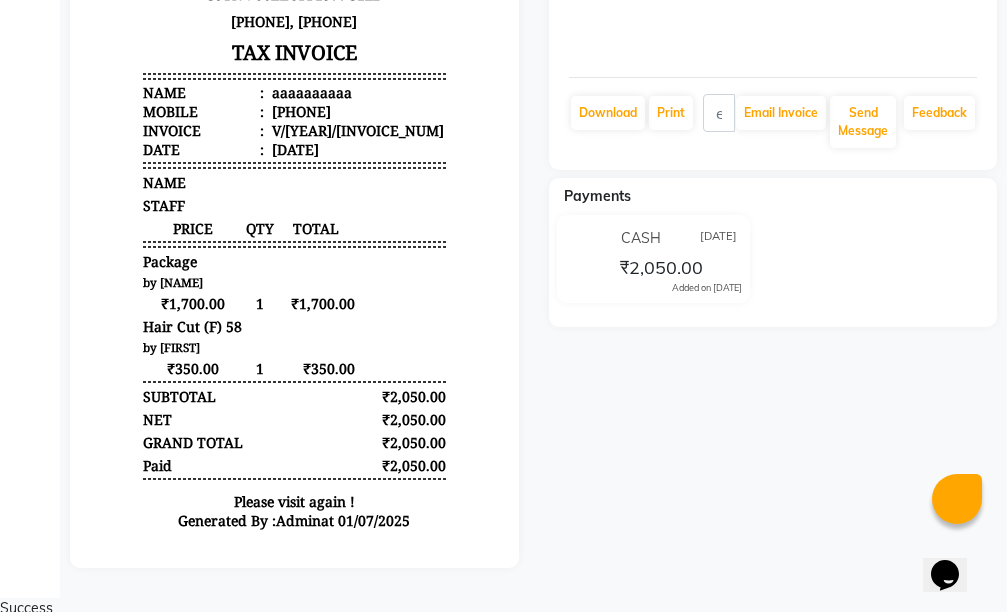 scroll, scrollTop: 0, scrollLeft: 0, axis: both 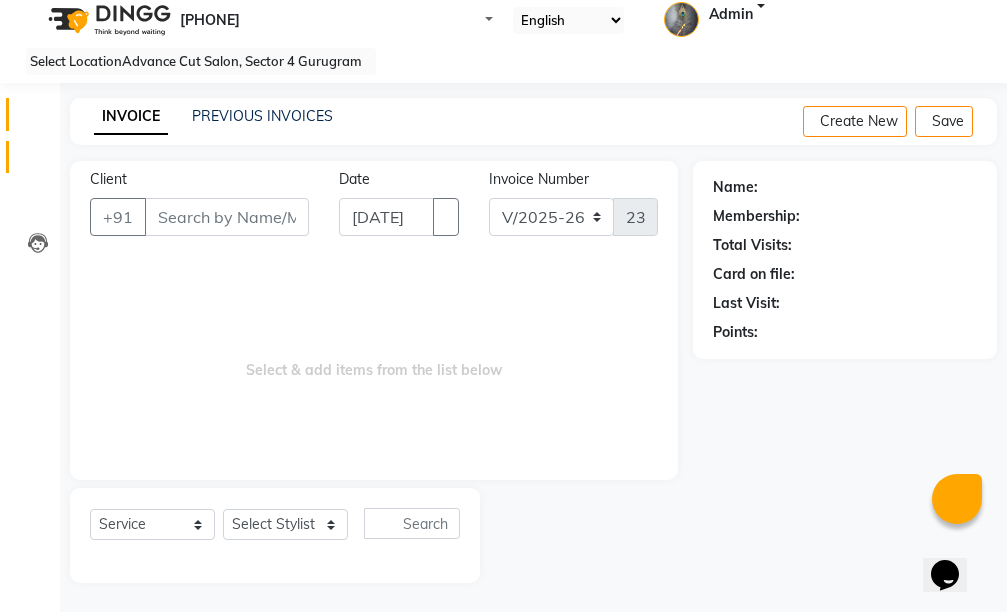 click on "Calendar" at bounding box center [30, 114] 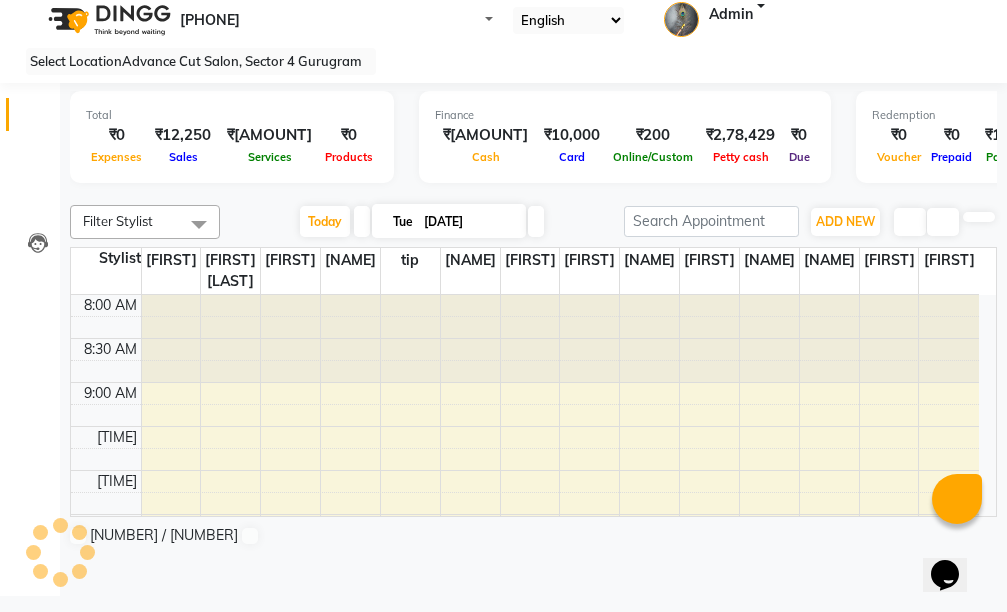 scroll, scrollTop: 0, scrollLeft: 0, axis: both 